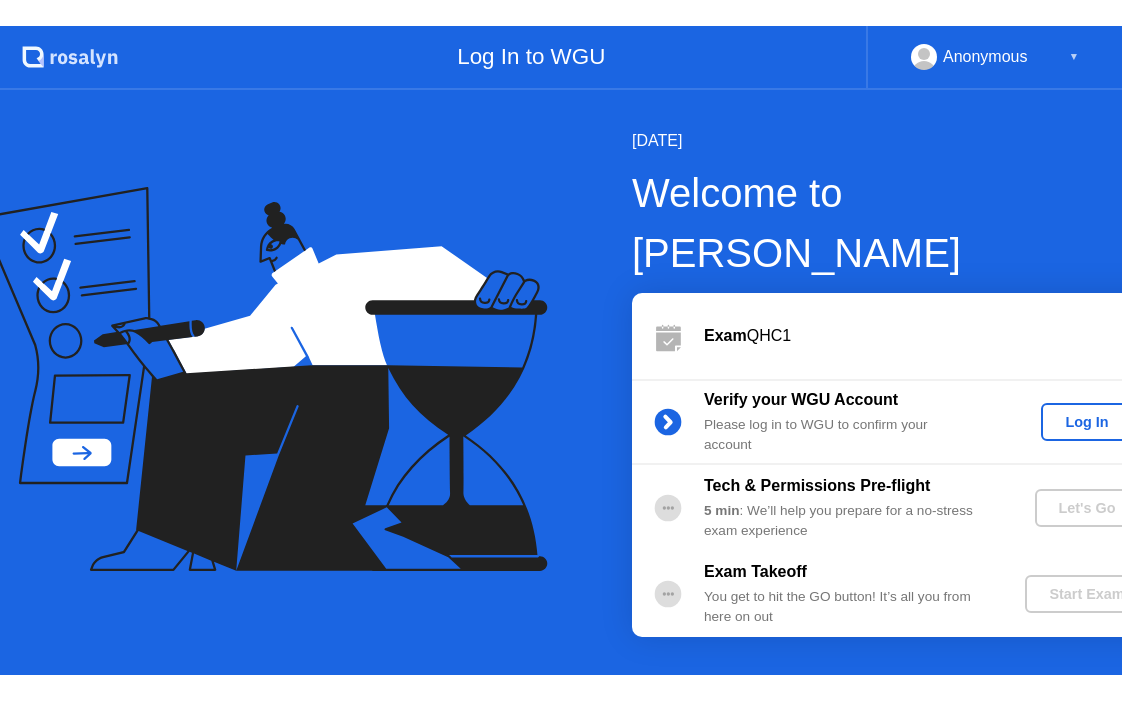 scroll, scrollTop: 0, scrollLeft: 0, axis: both 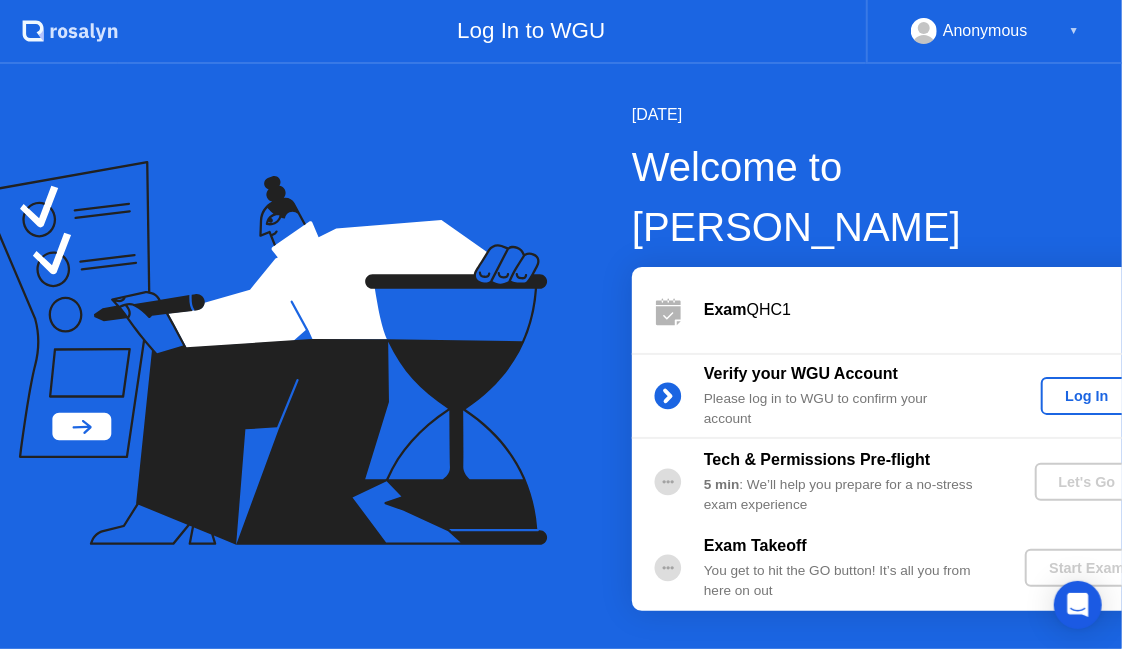 click on "Log In" 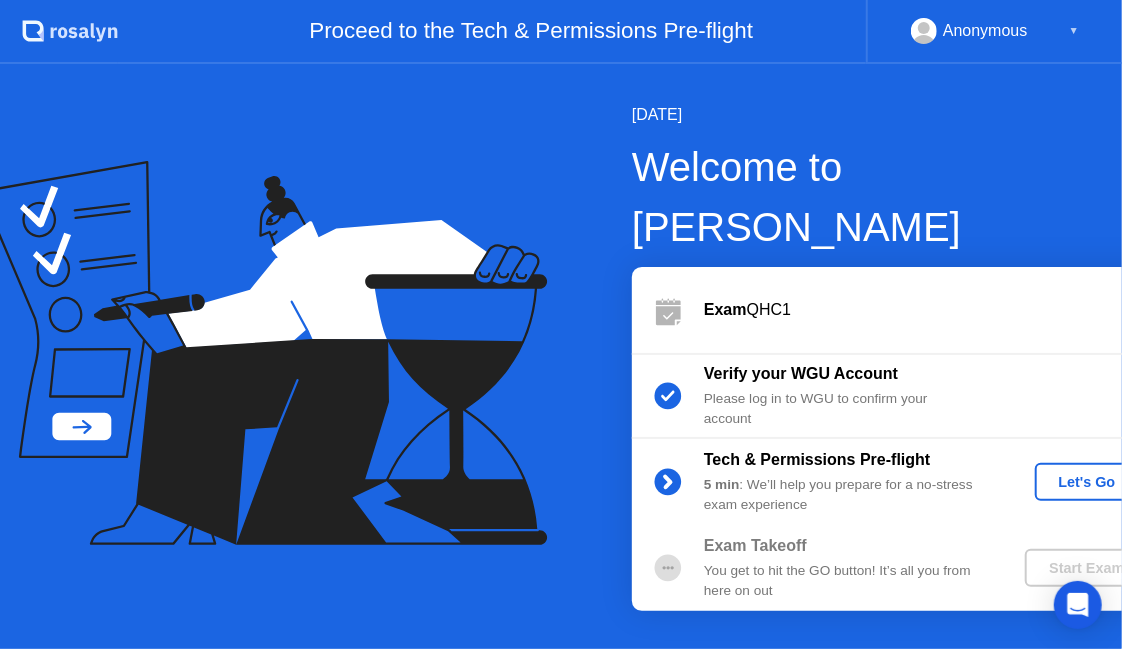 click on "Let's Go" 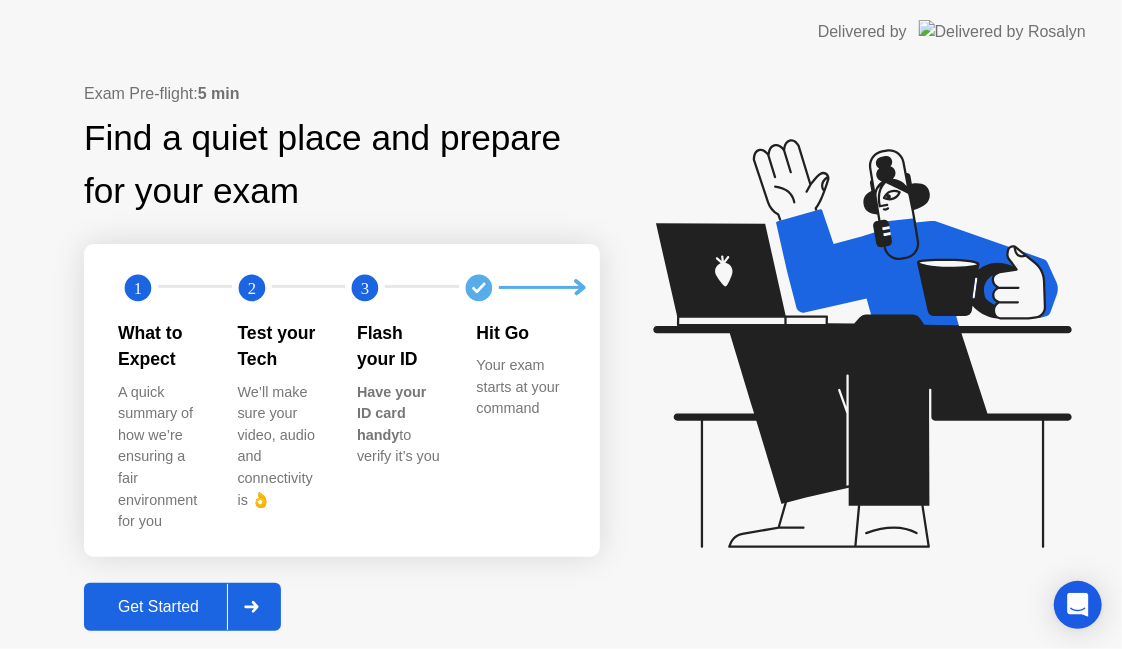 click on "Get Started" 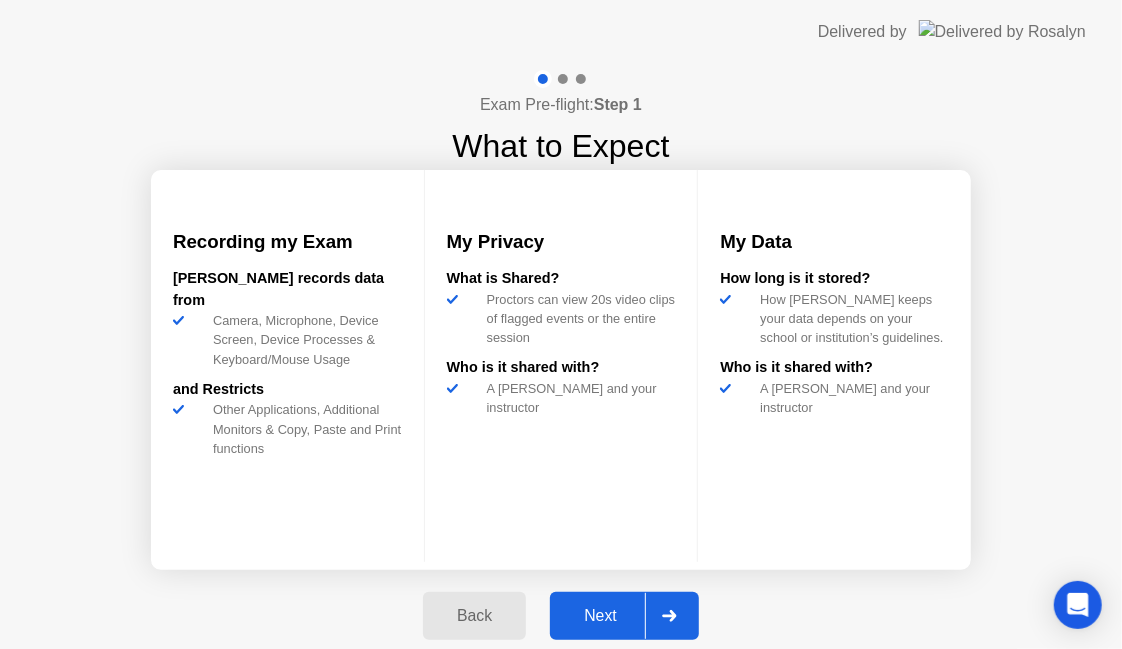 click on "Next" 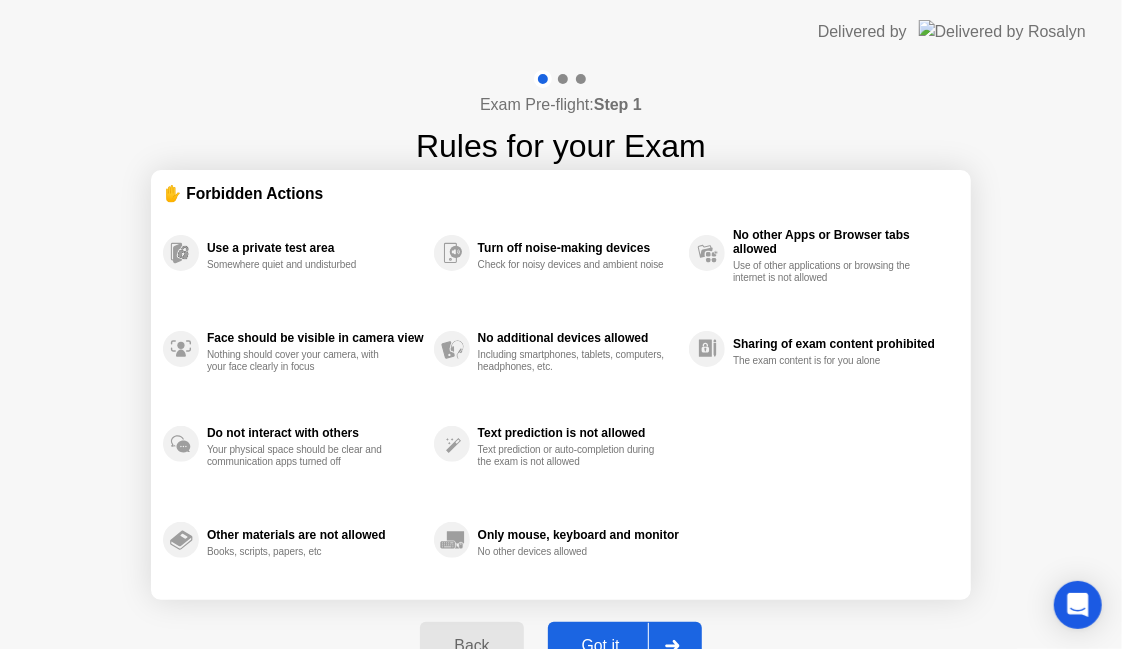 click on "Got it" 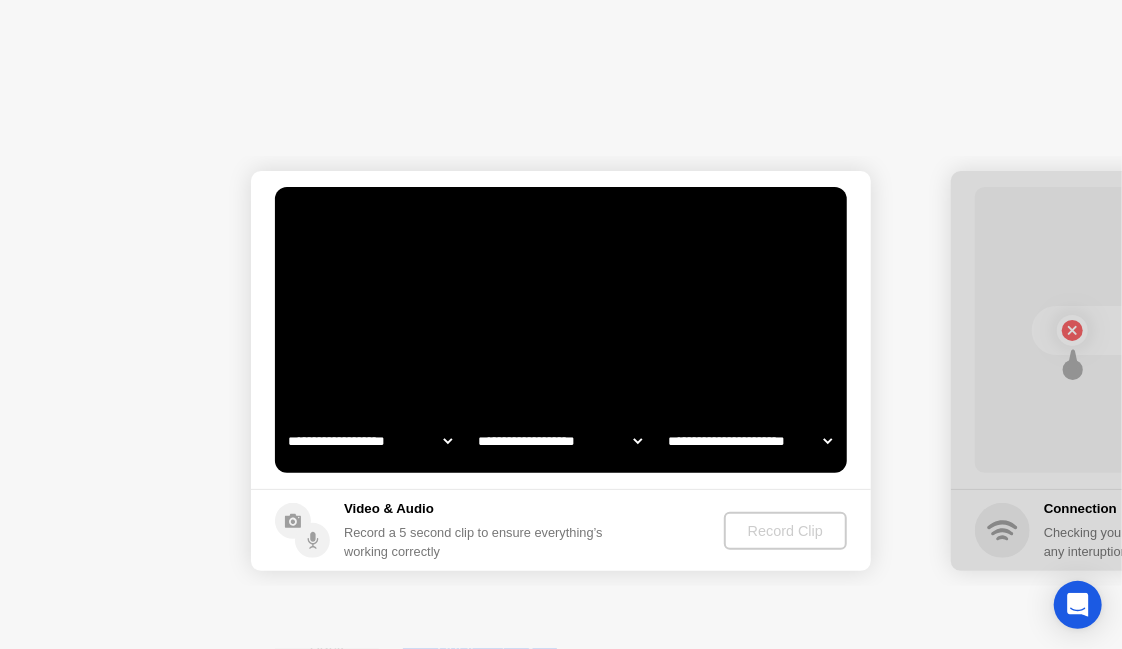 select on "**********" 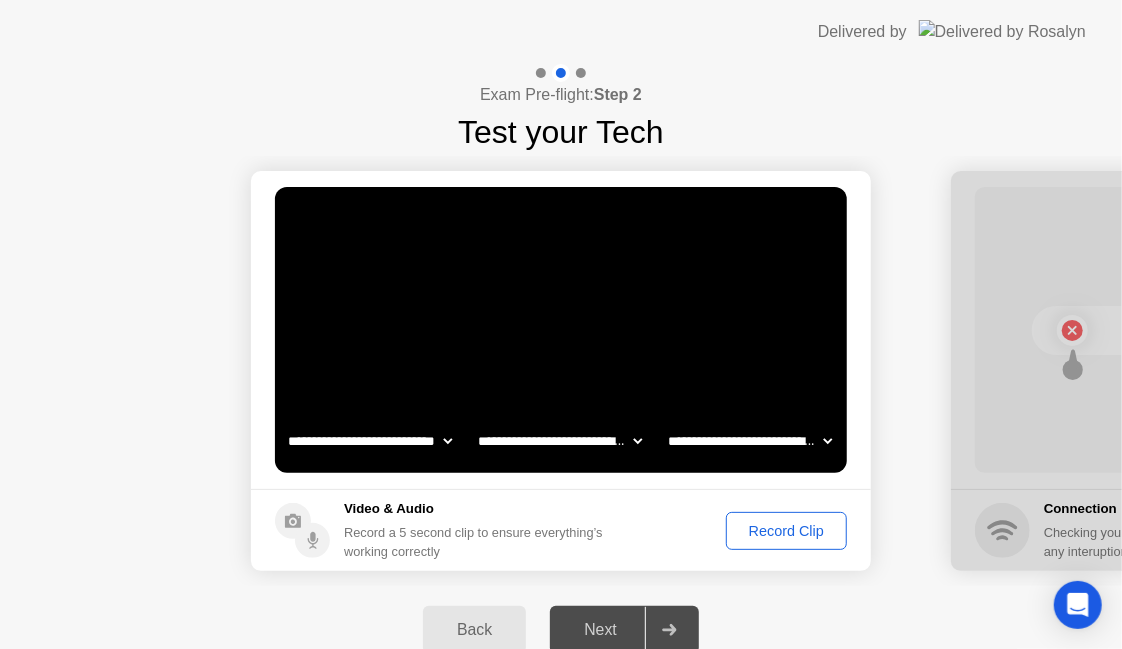 click on "Record Clip" 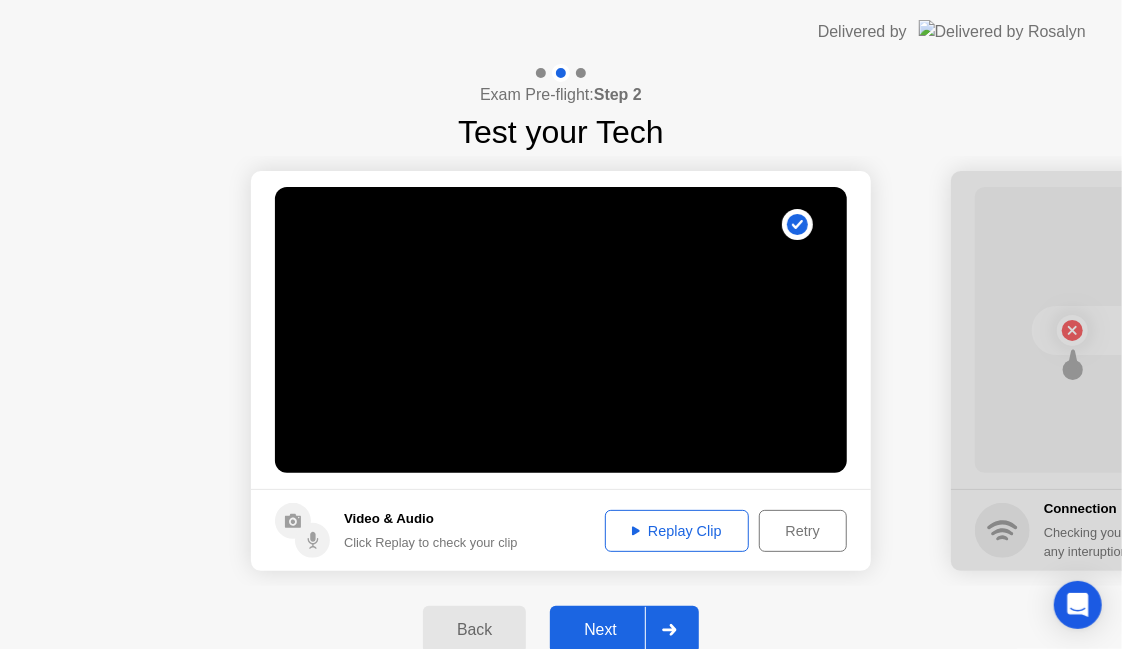 click on "Replay Clip" 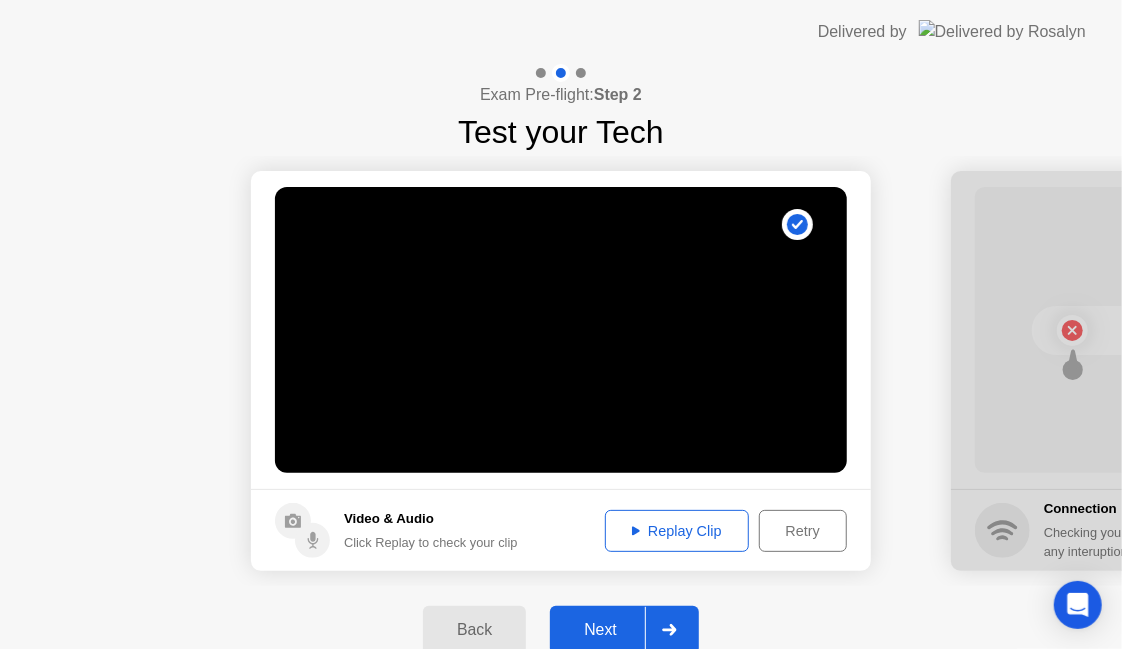 type 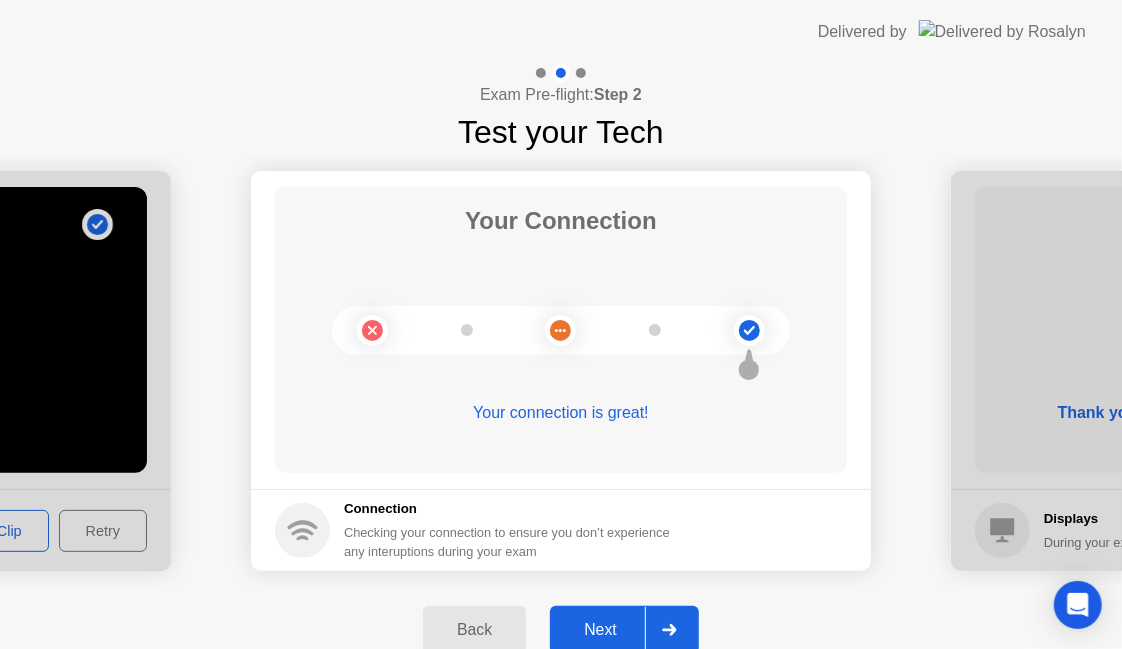 click on "Next" 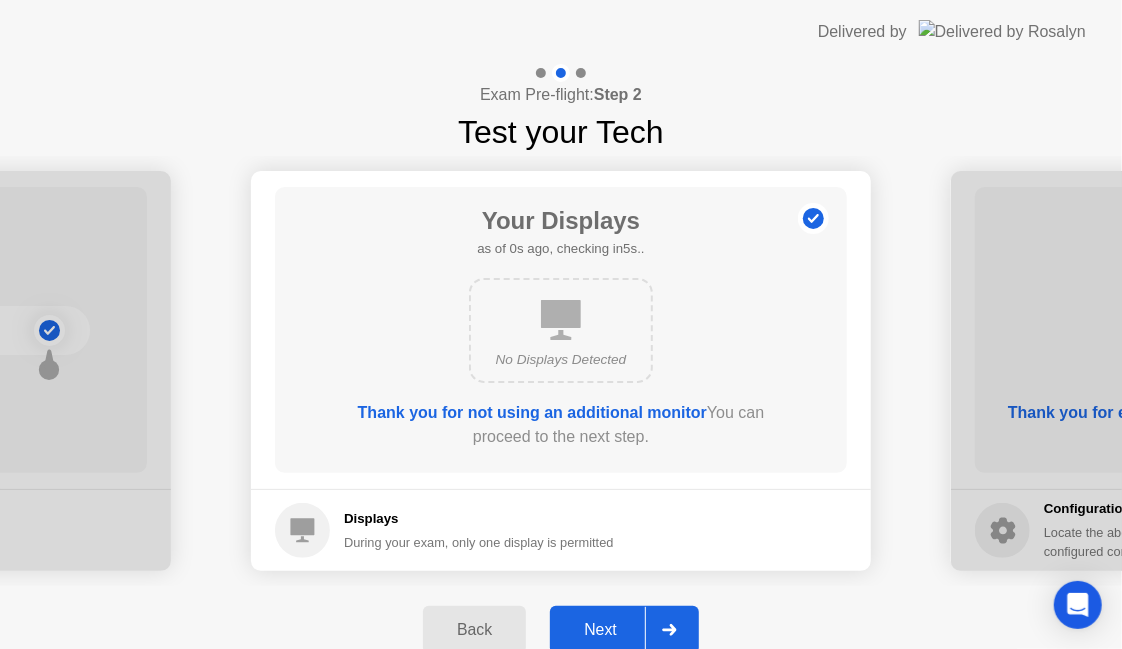 click on "Next" 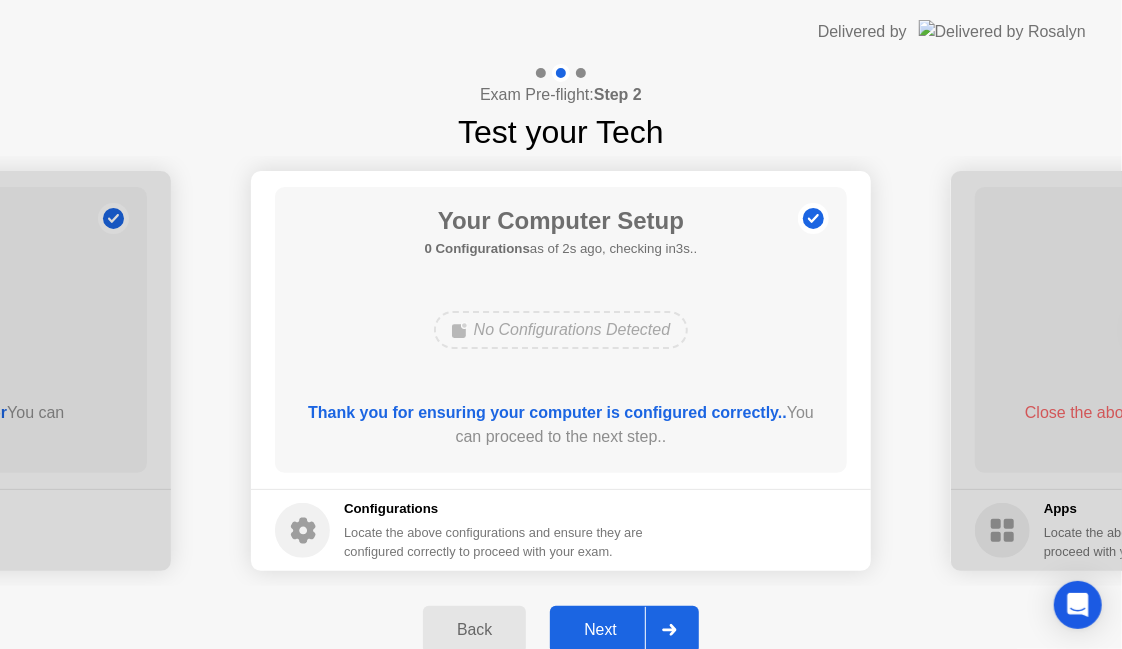 click on "Next" 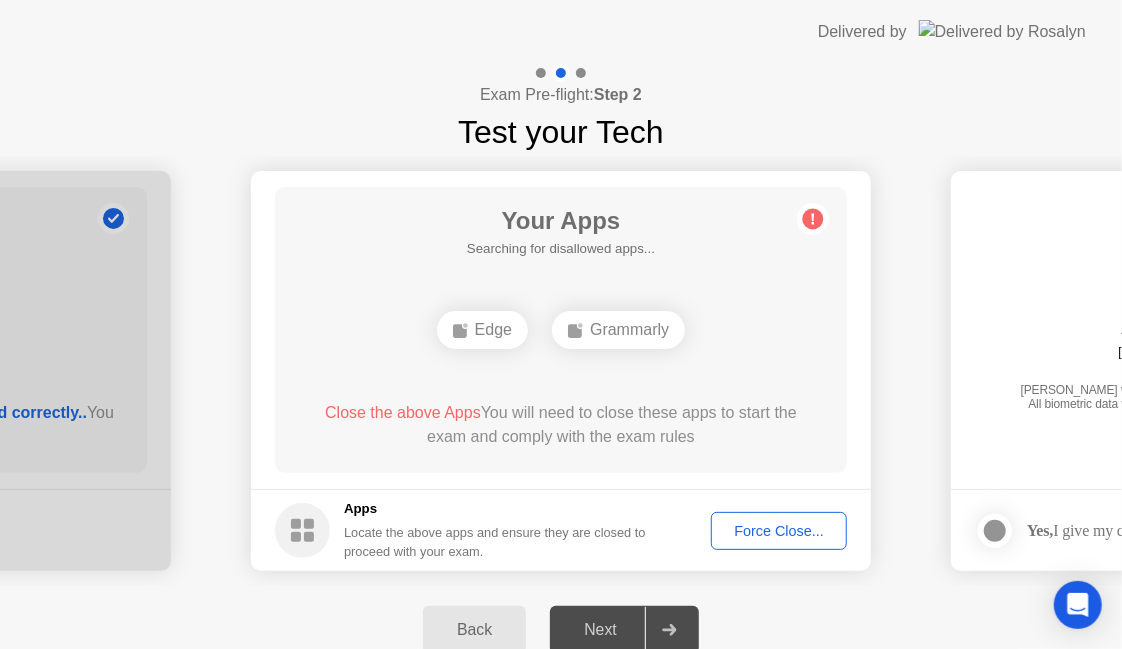 click on "Force Close..." 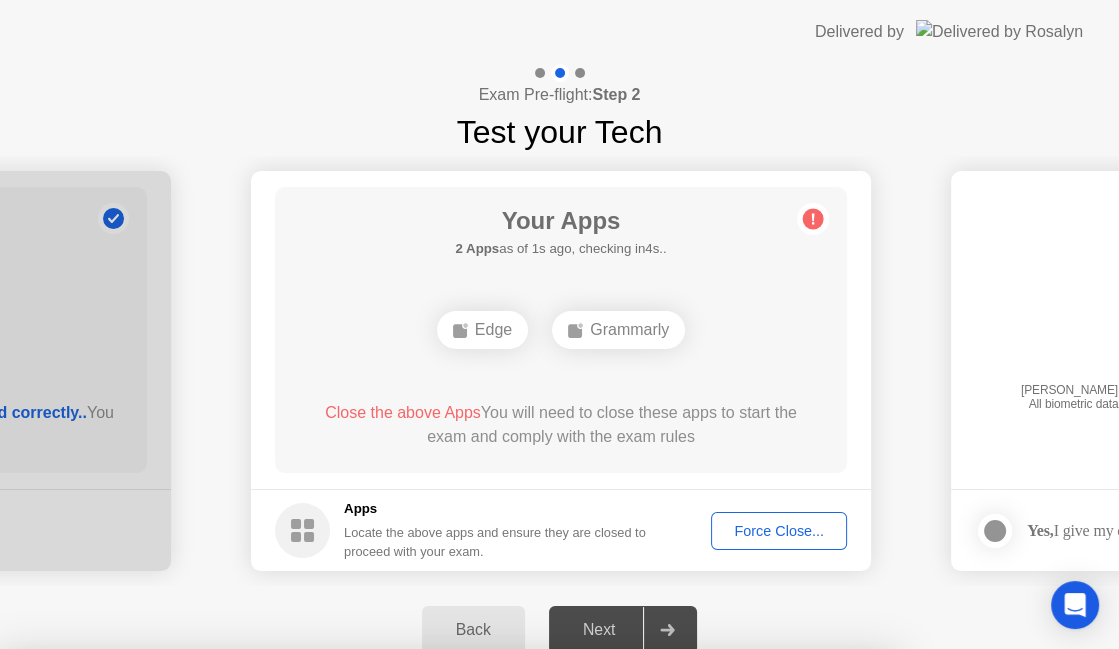 click on "Confirm" at bounding box center (515, 925) 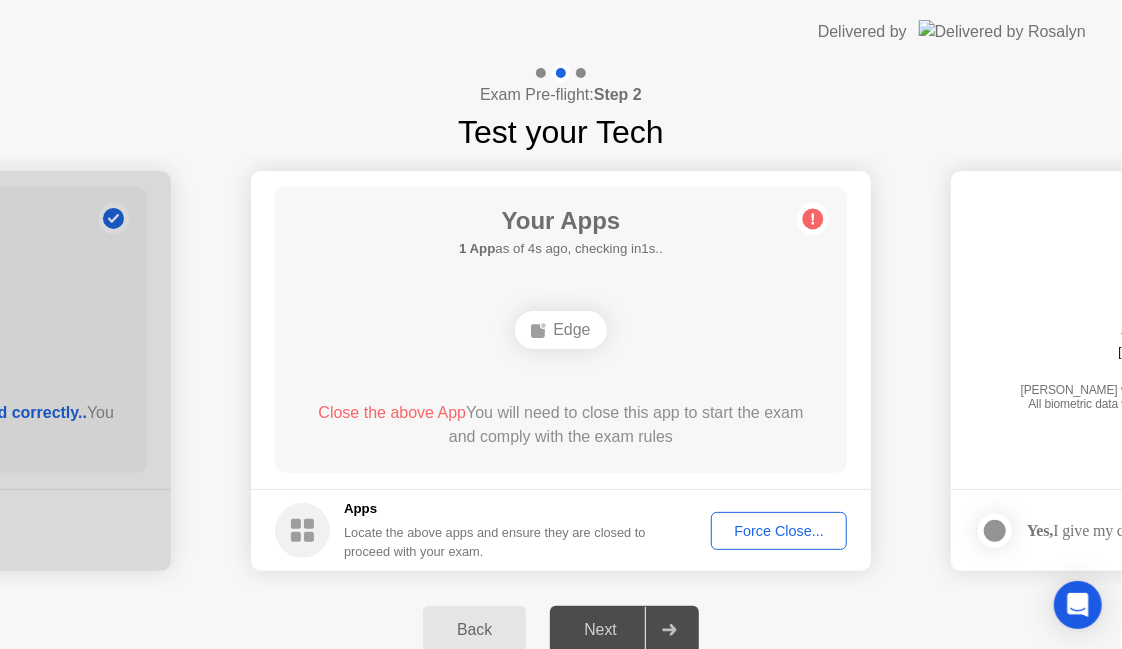 click on "Back Next" 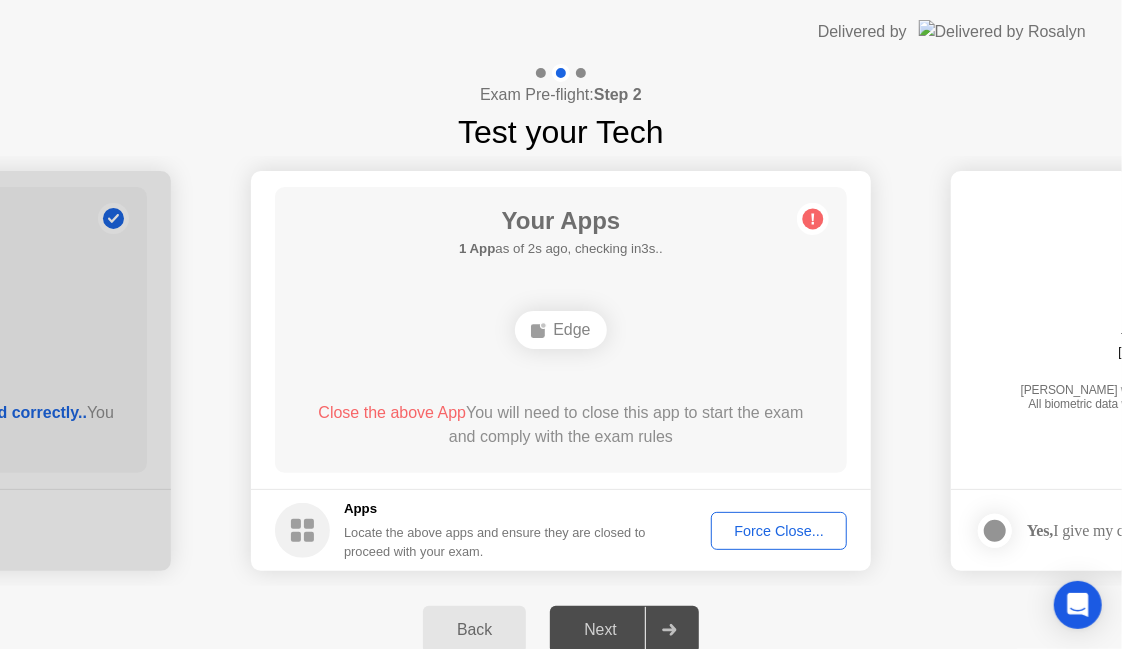 click on "Force Close..." 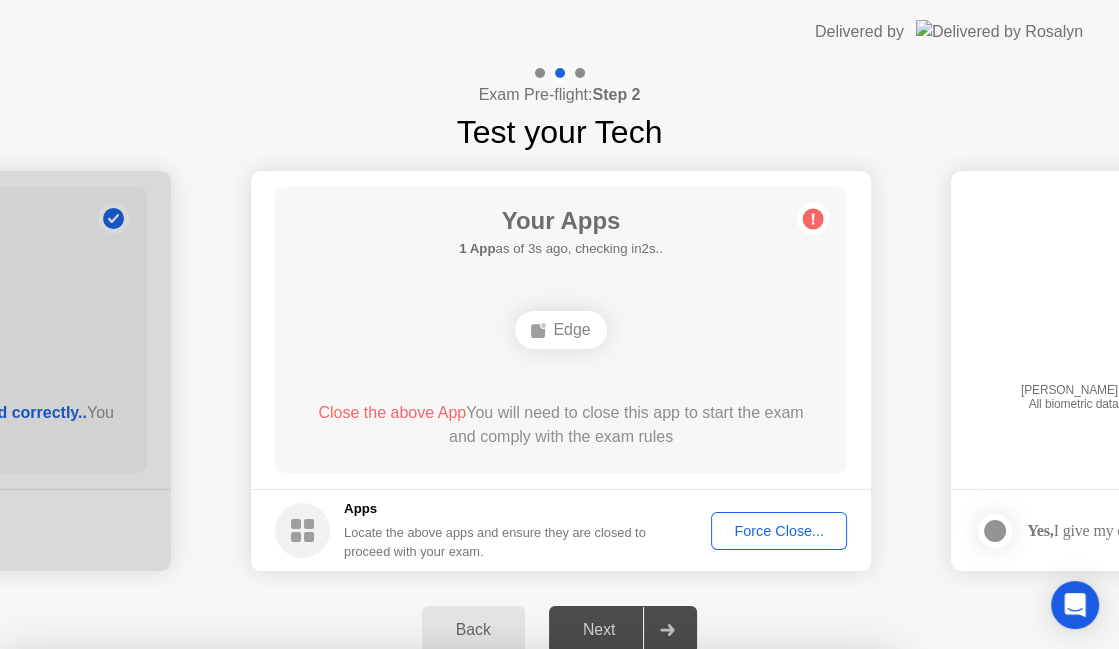 click on "Confirm" at bounding box center [515, 925] 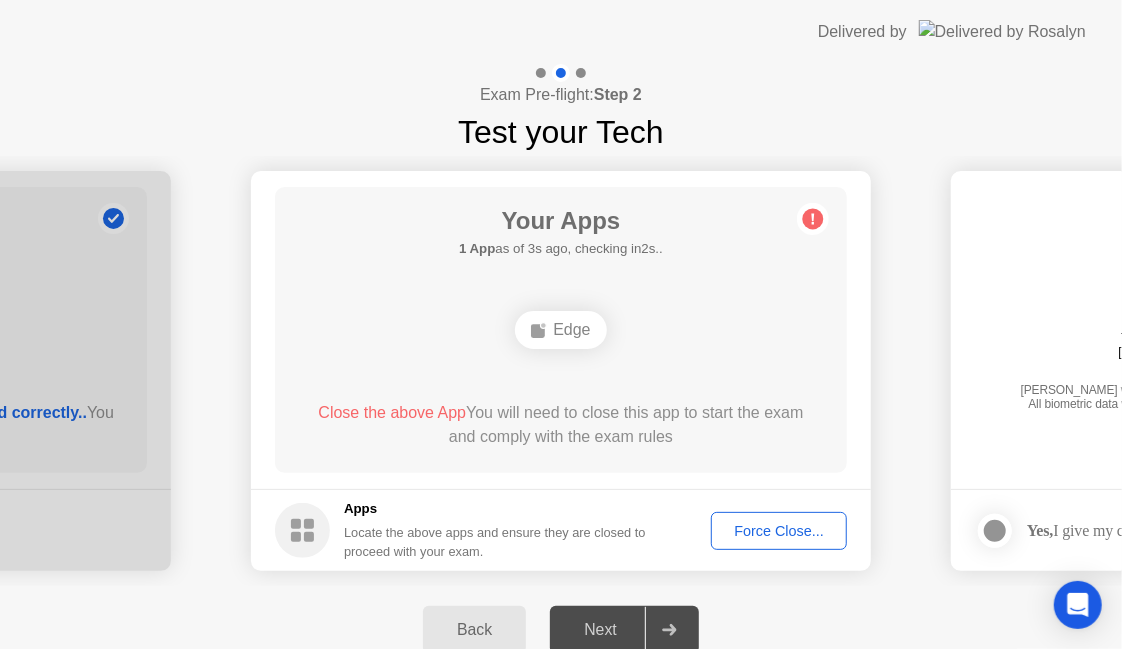 click on "Edge" 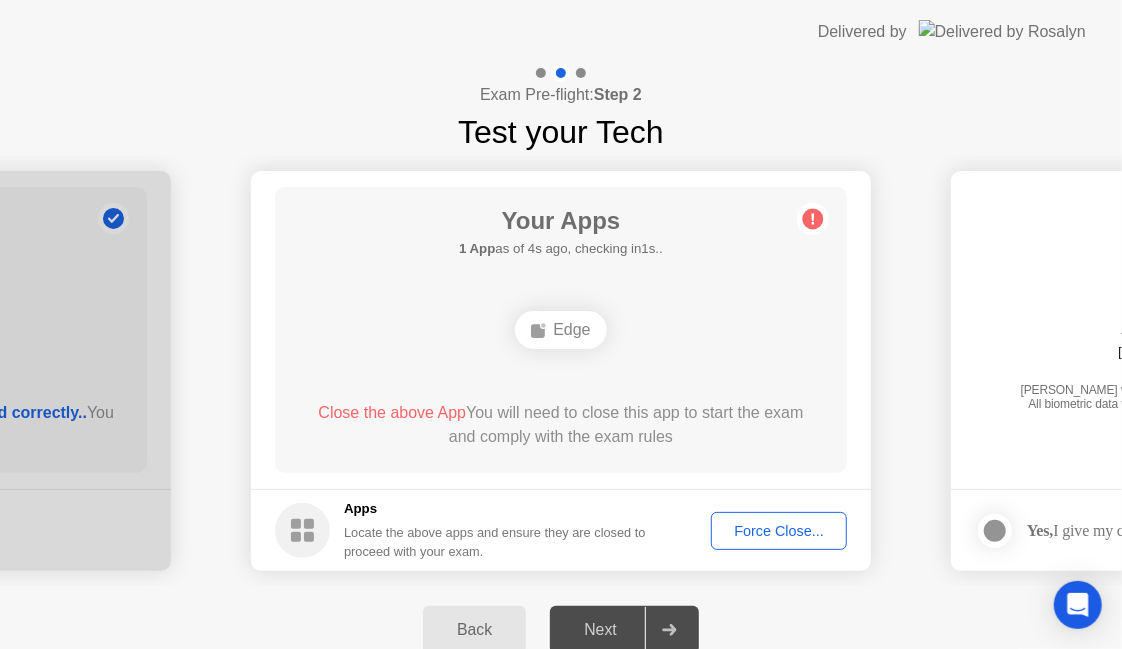 click on "Force Close..." 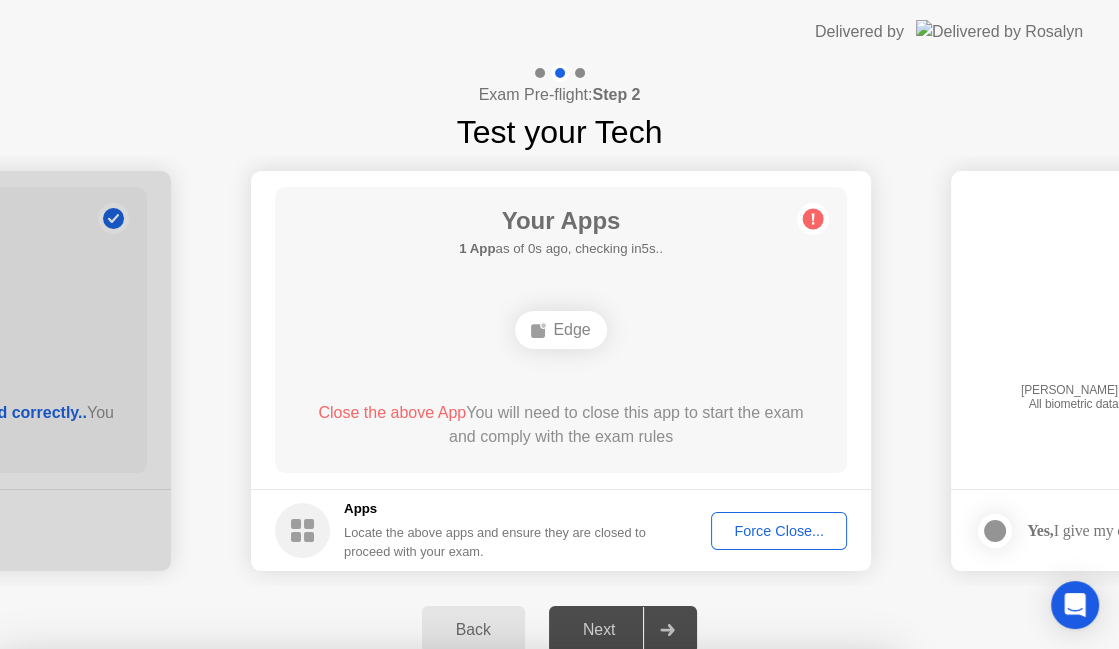 click on "Edge" at bounding box center [447, 858] 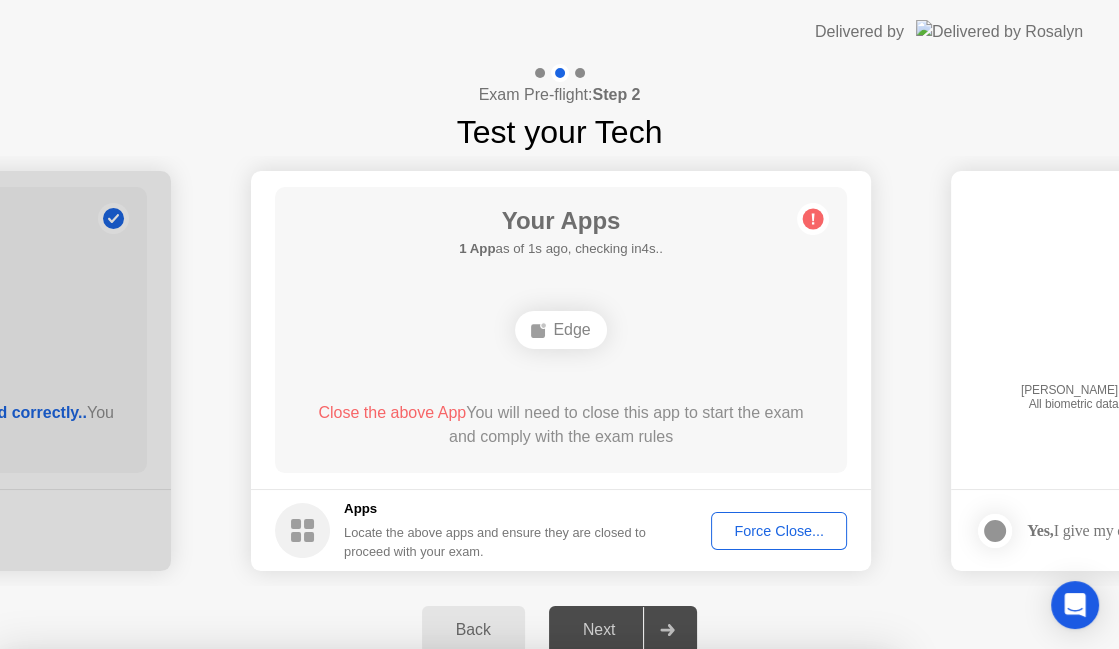 click on "Confirm" at bounding box center (515, 925) 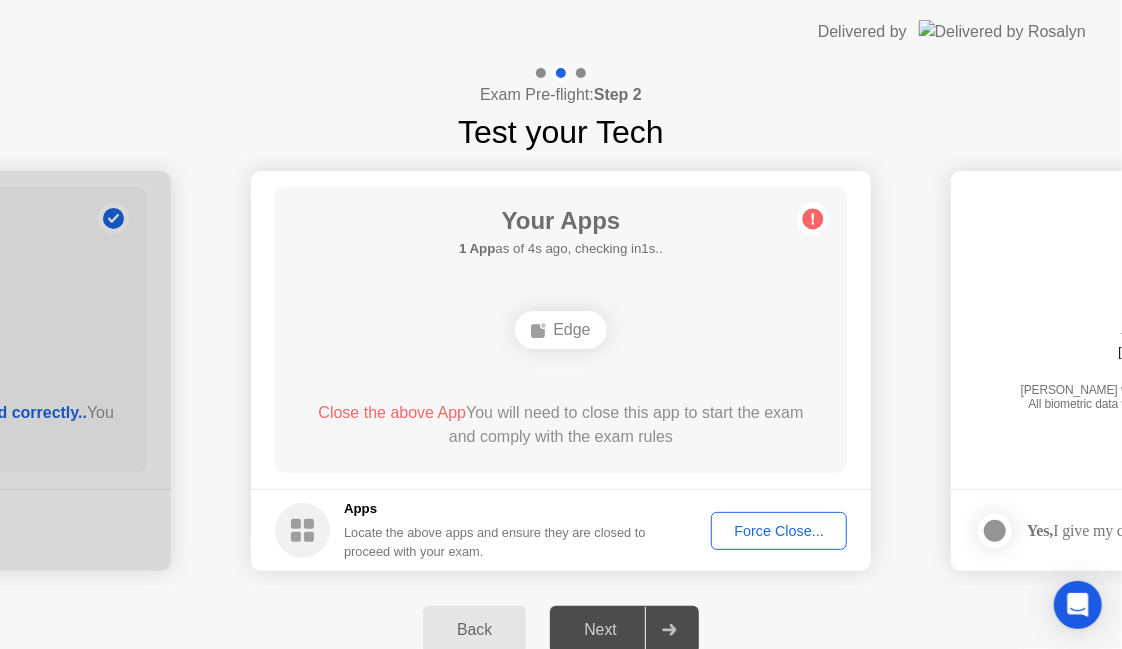 click on "Locate the above apps and ensure they are closed to proceed with your exam." 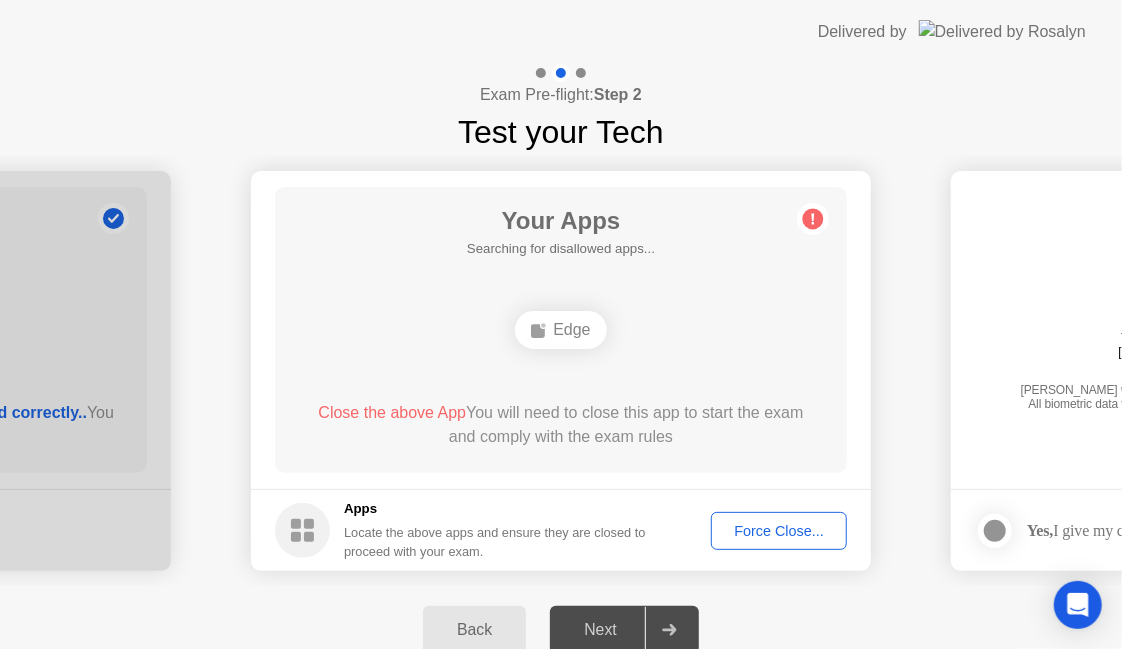 click on "Next" 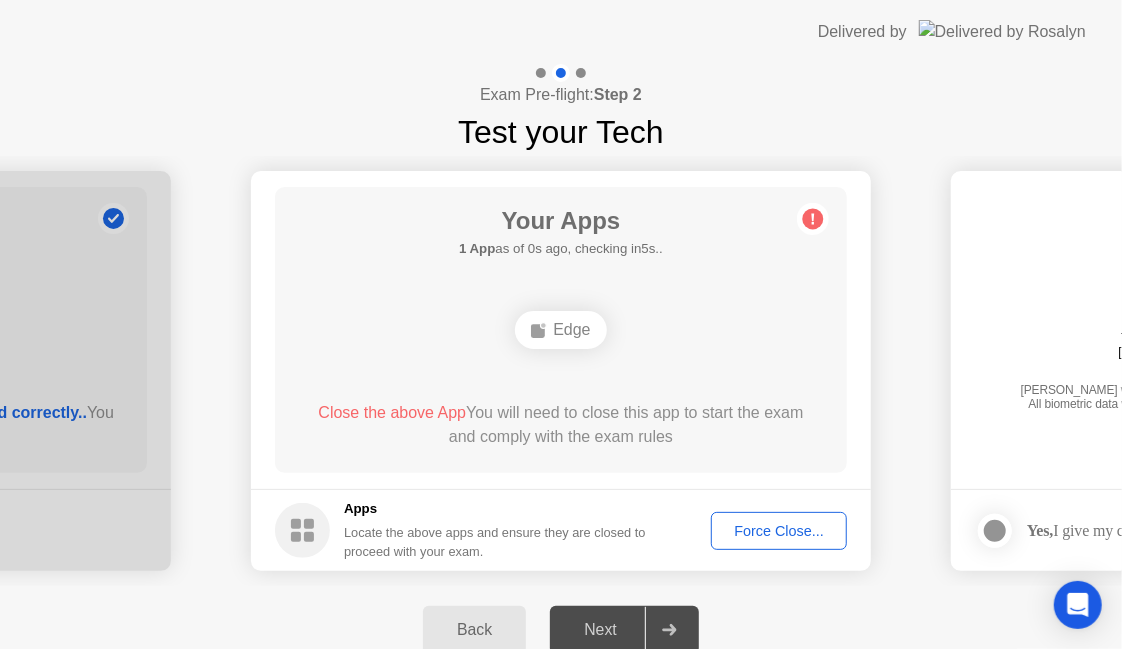 click 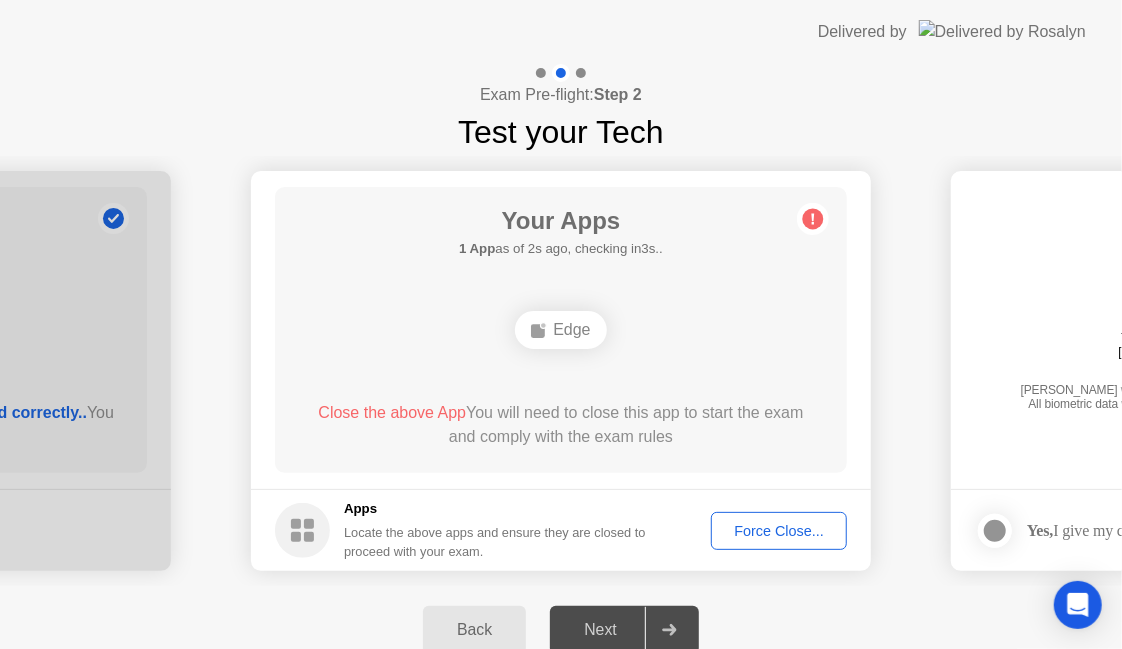 click on "Force Close..." 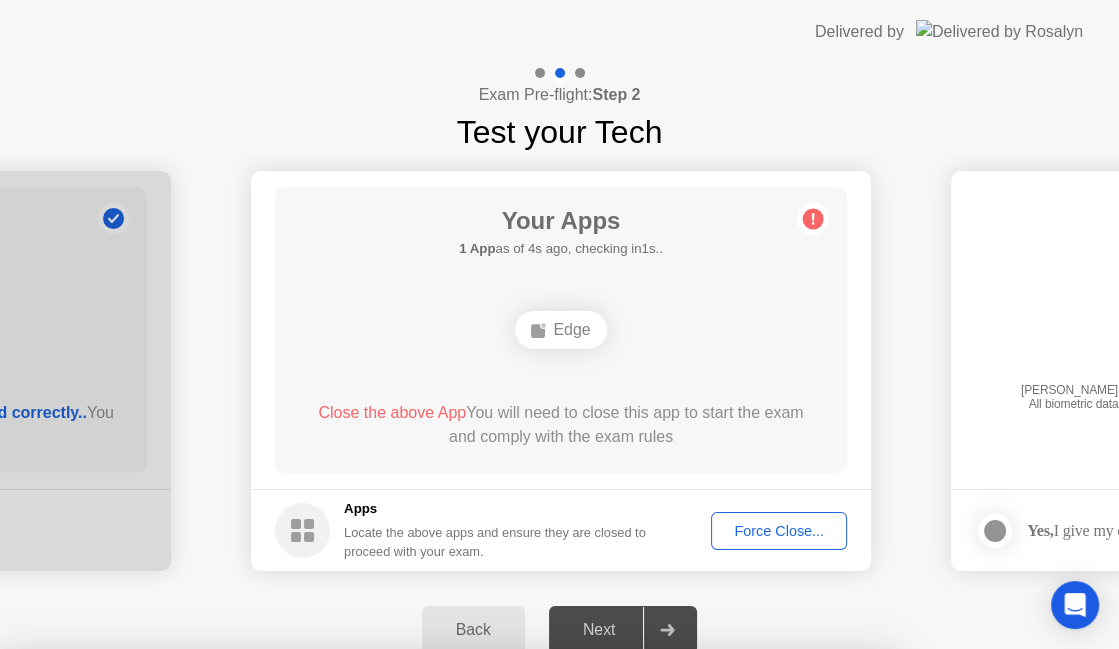 click on "Confirm" at bounding box center [515, 925] 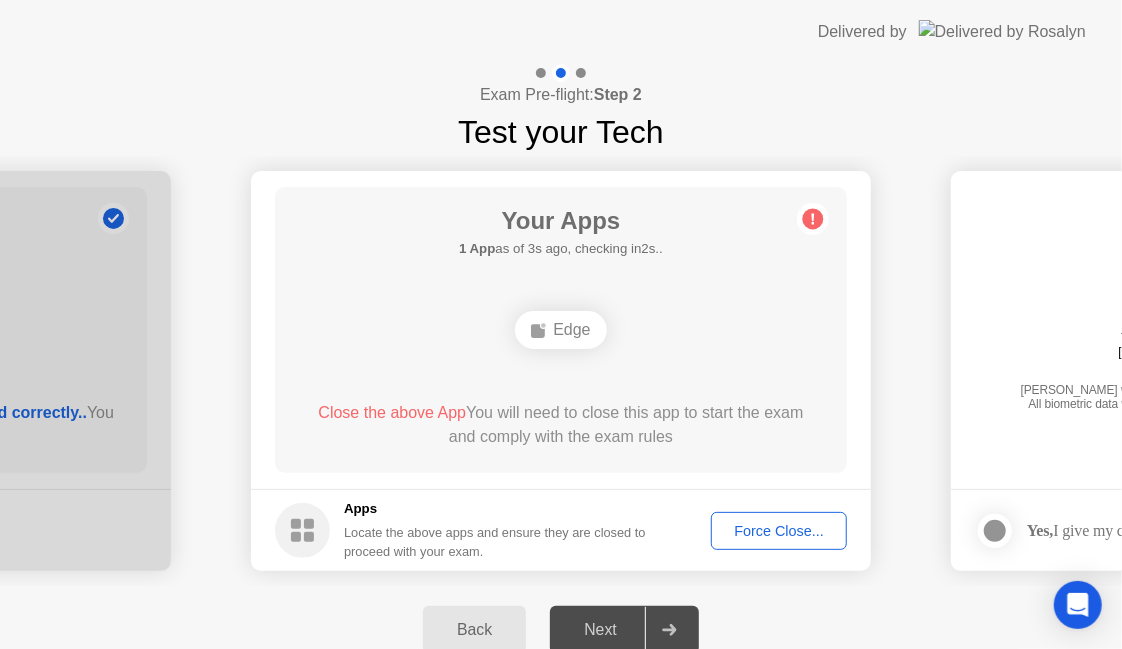 click on "Back" 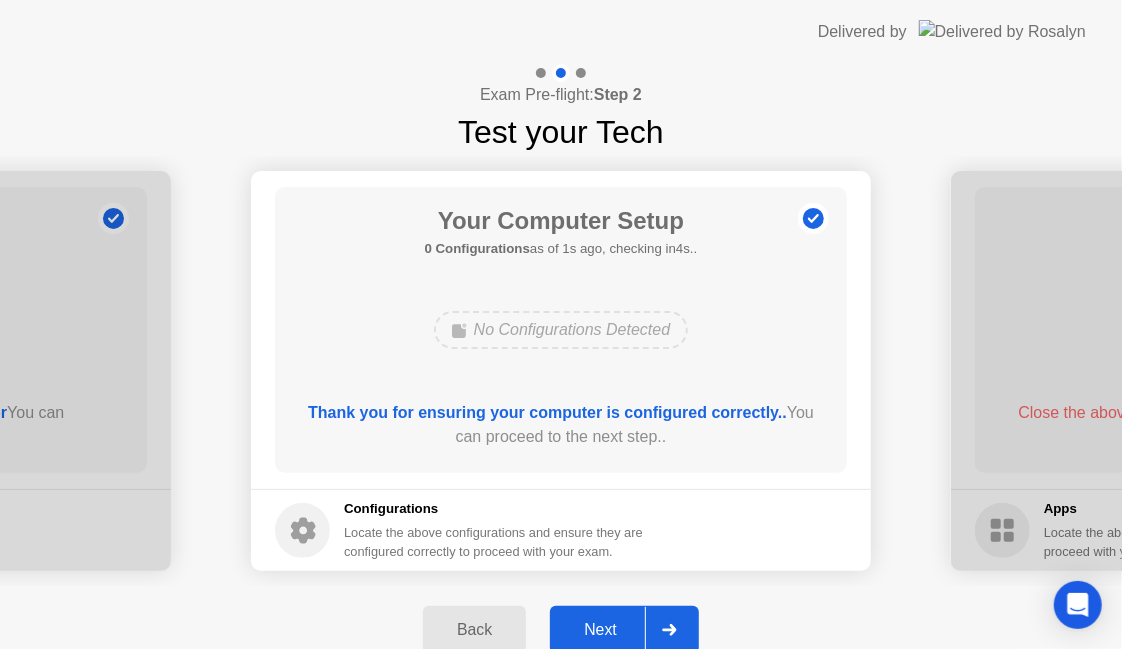 click on "Next" 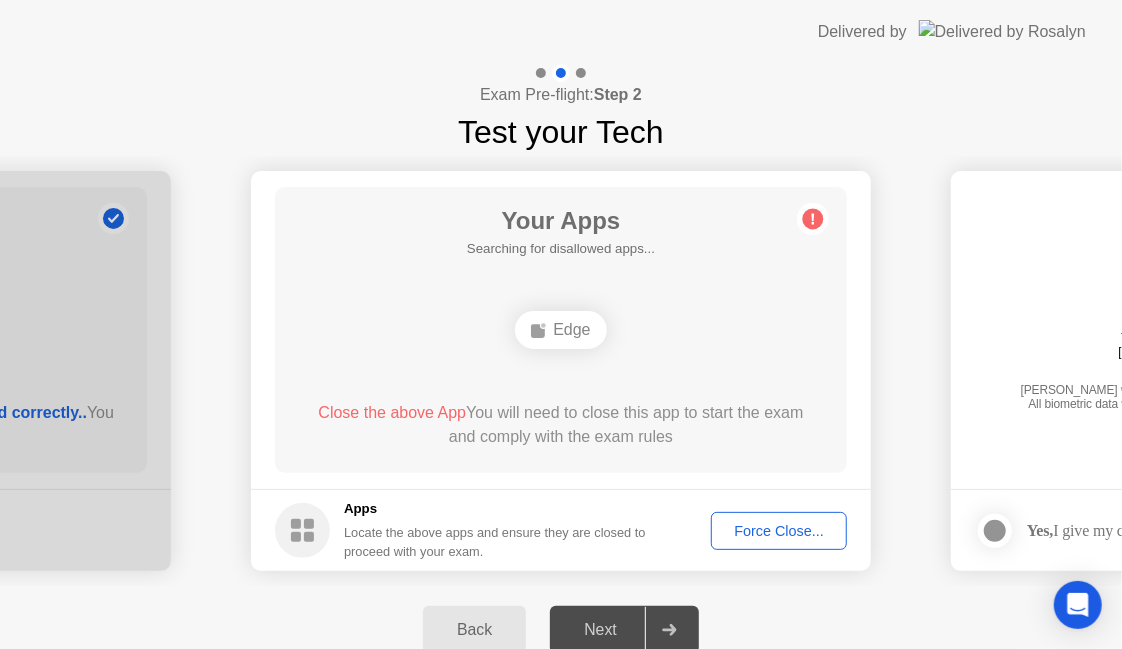 click on "Next" 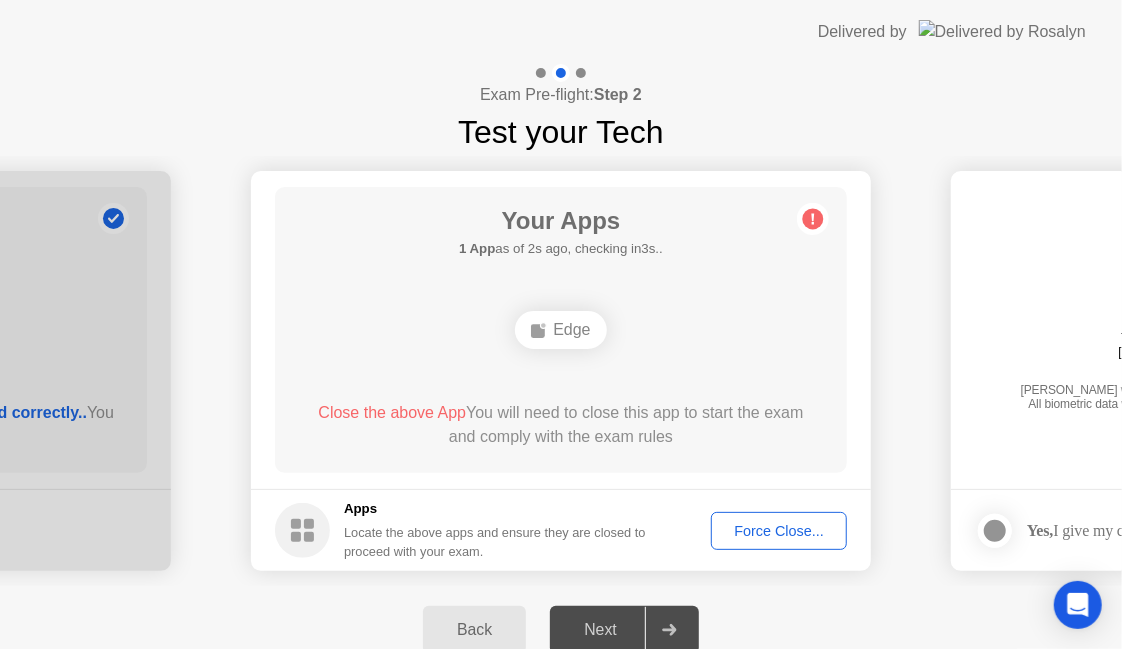 click 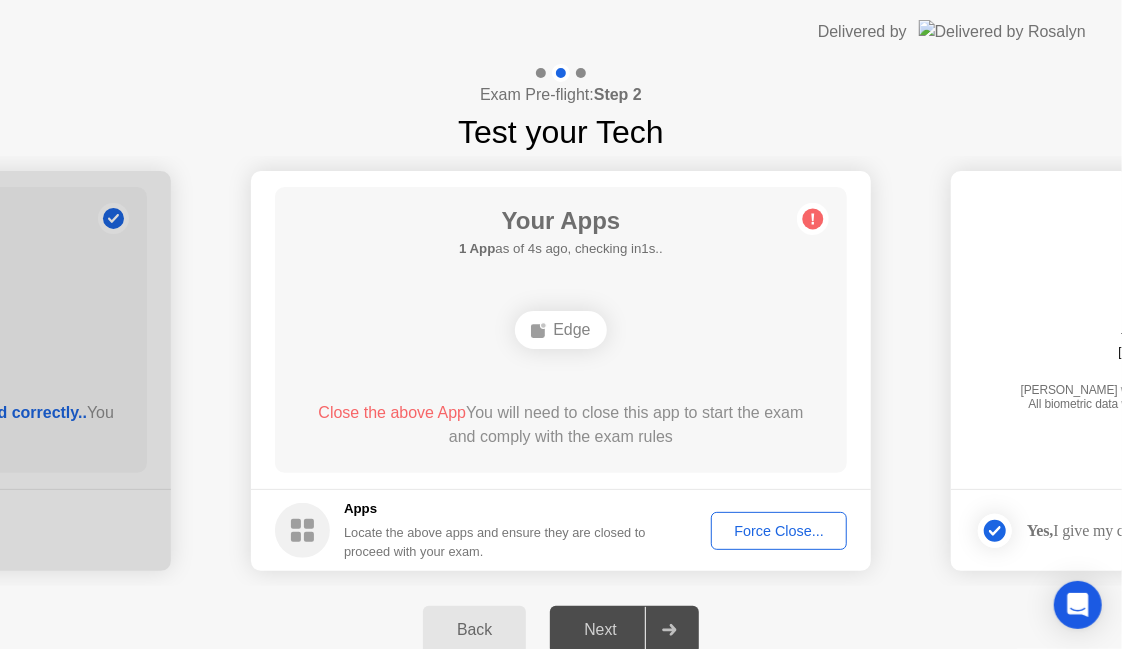 drag, startPoint x: 1072, startPoint y: 477, endPoint x: 767, endPoint y: 449, distance: 306.28256 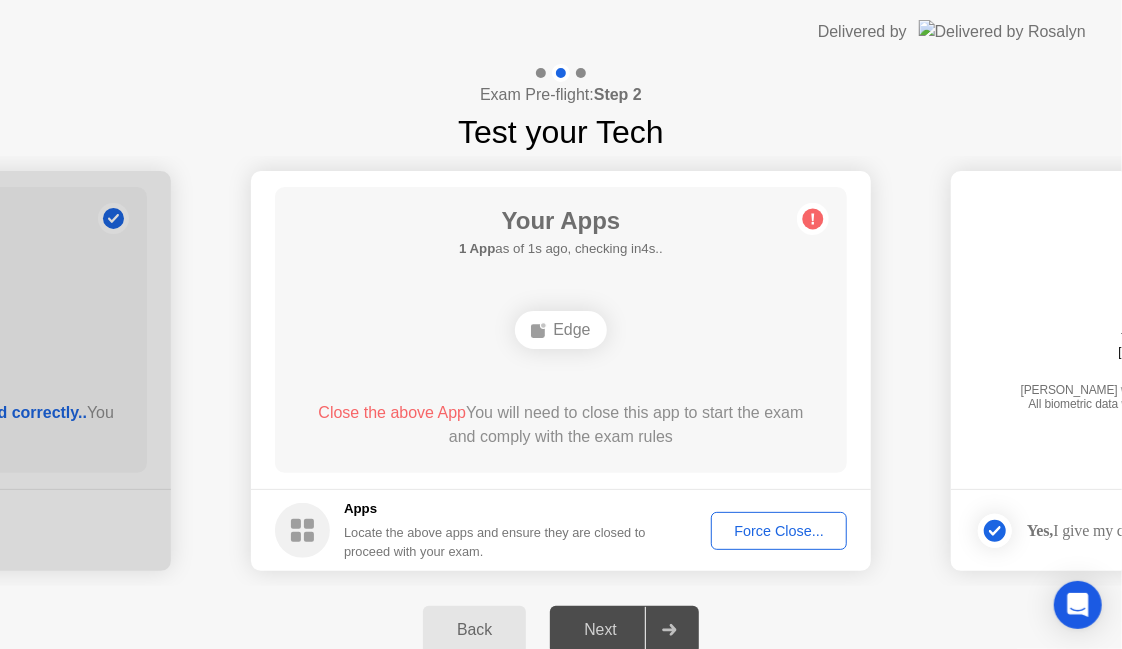 click on "Force Close..." 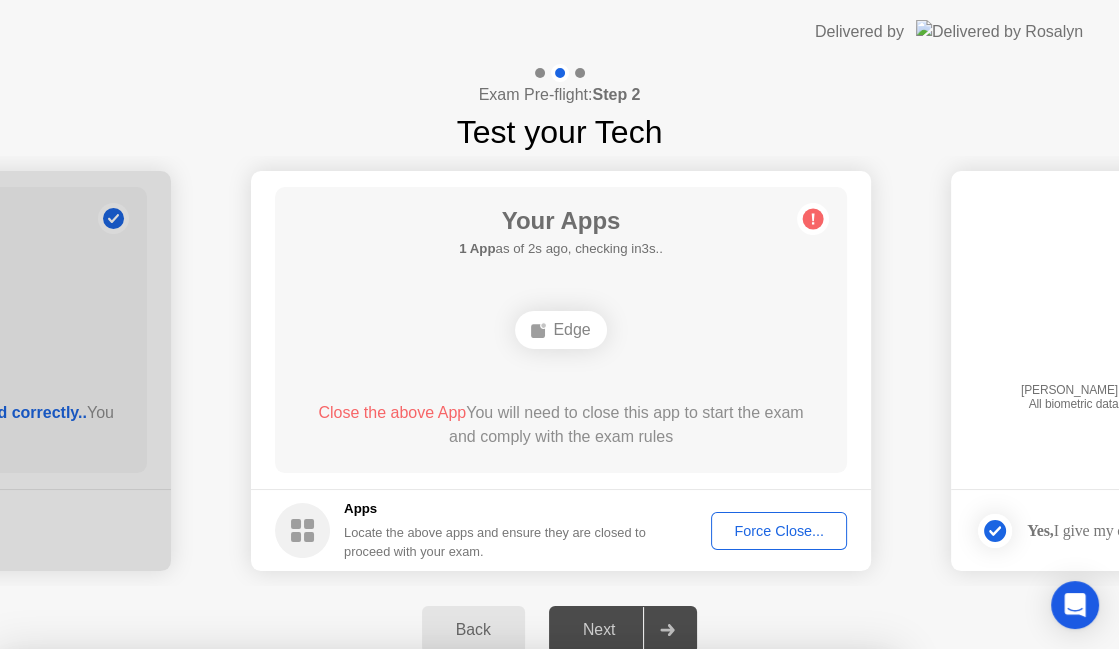 click on "Confirm" at bounding box center [515, 925] 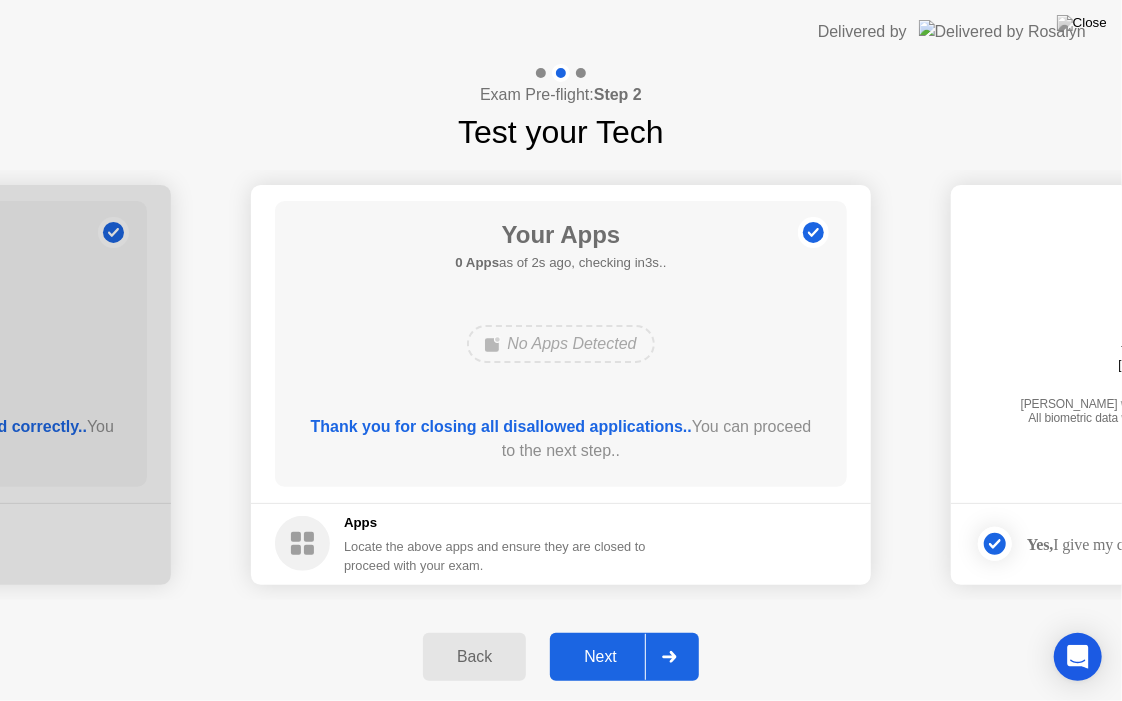 click on "Next" 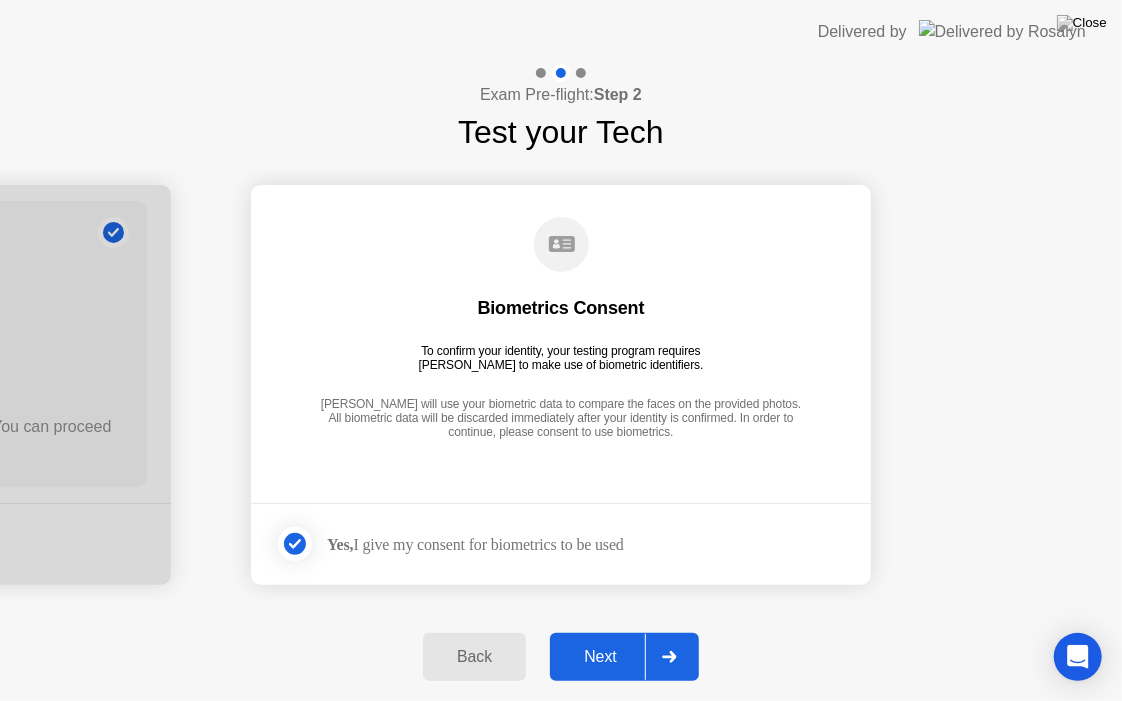 click on "Next" 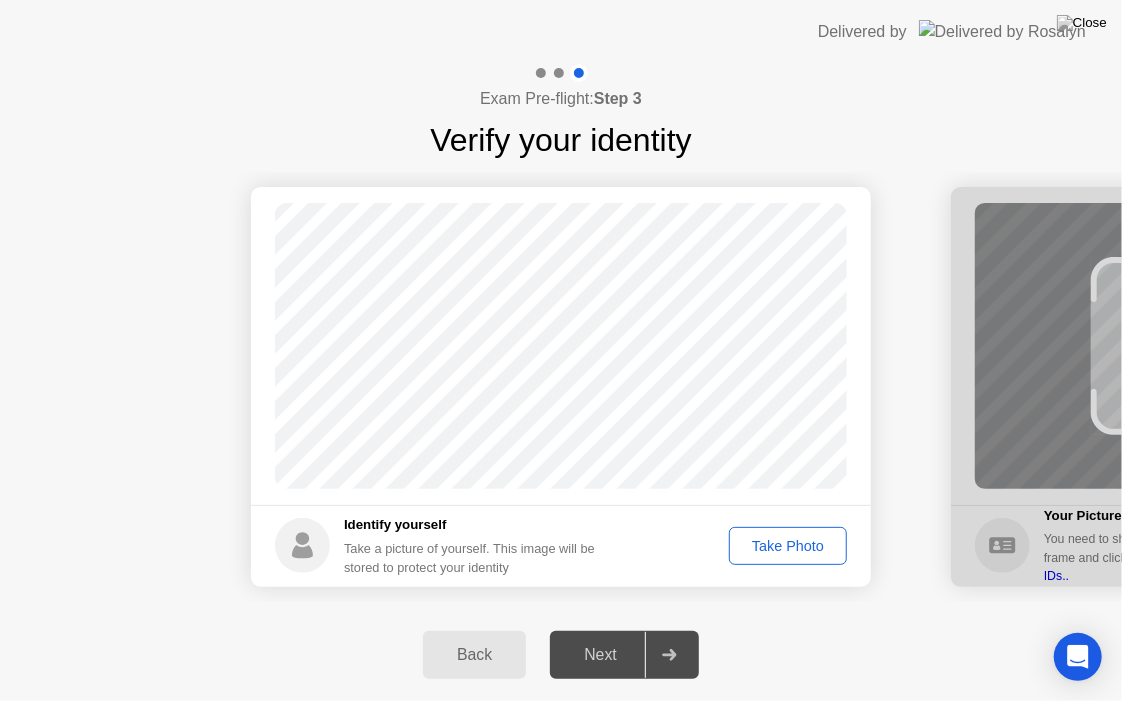 click on "Take Photo" 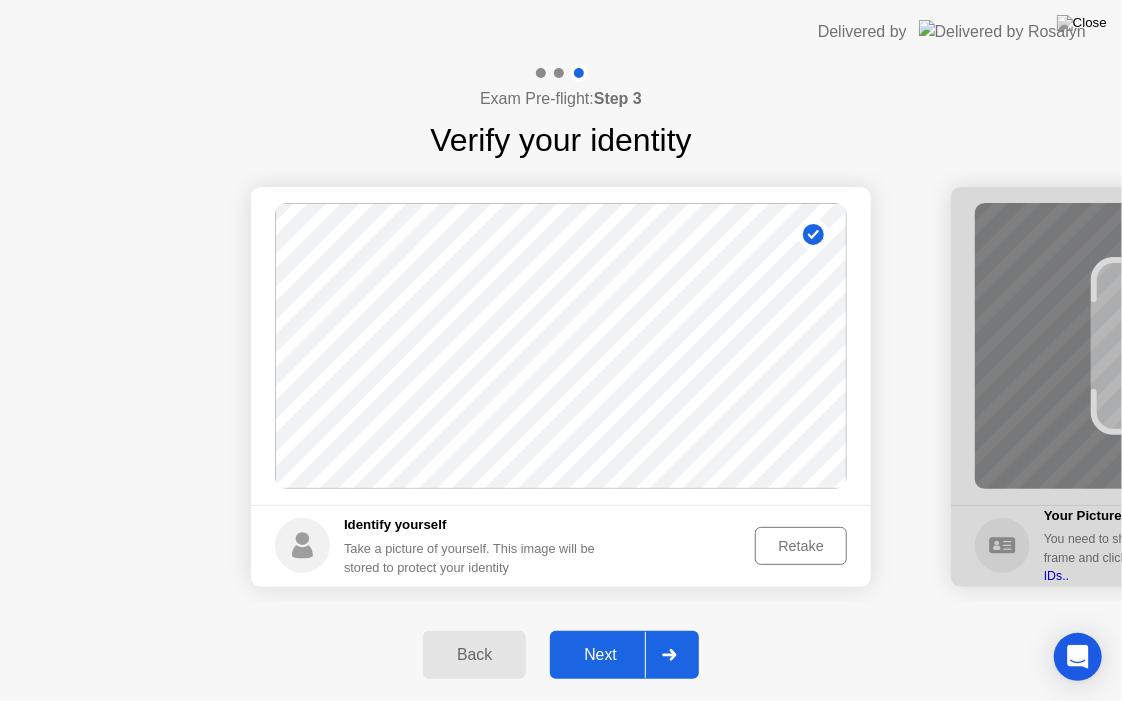 click on "Next" 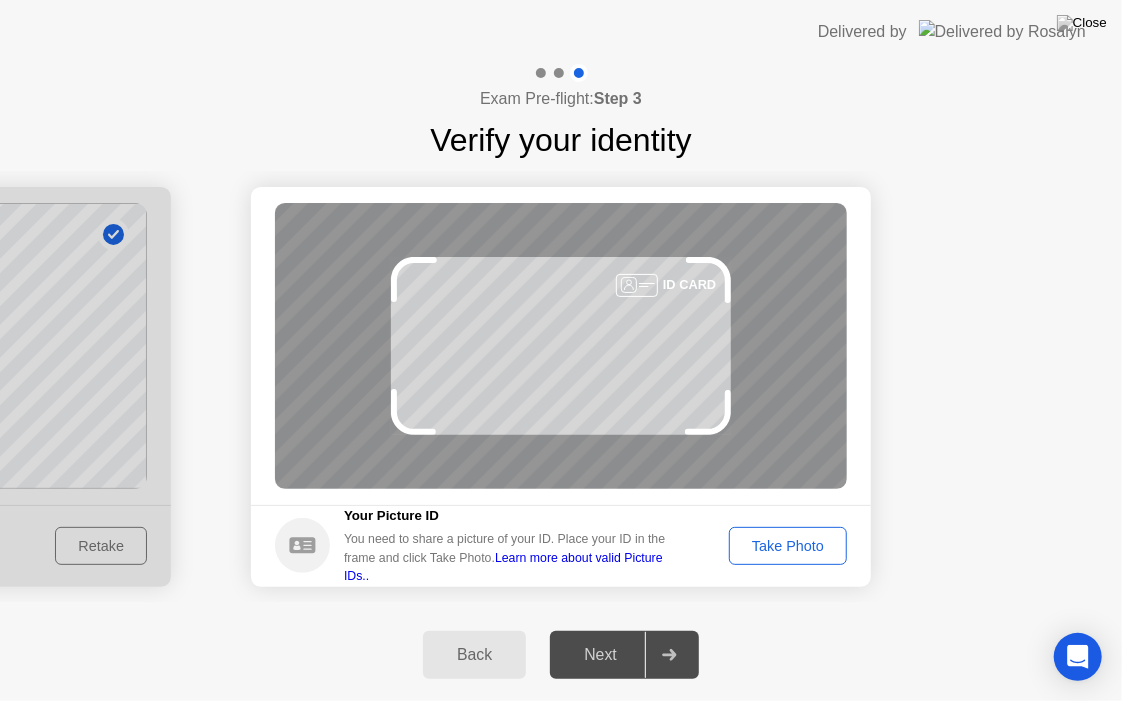 click on "Take Photo" 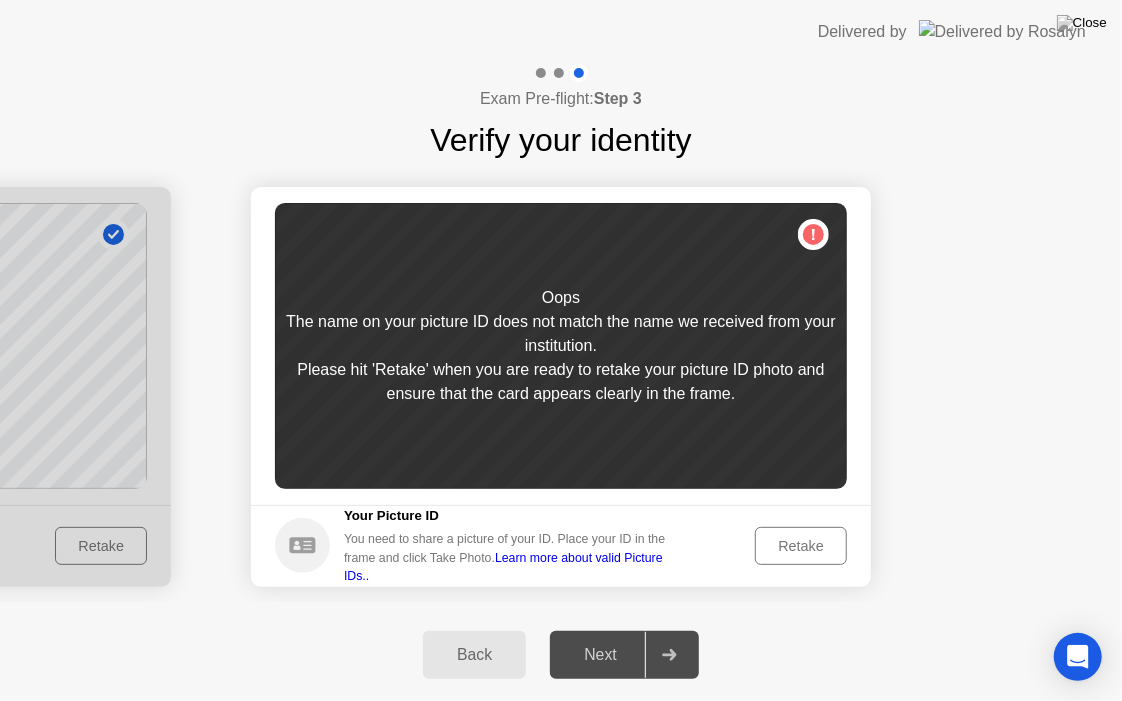 click on "Retake" 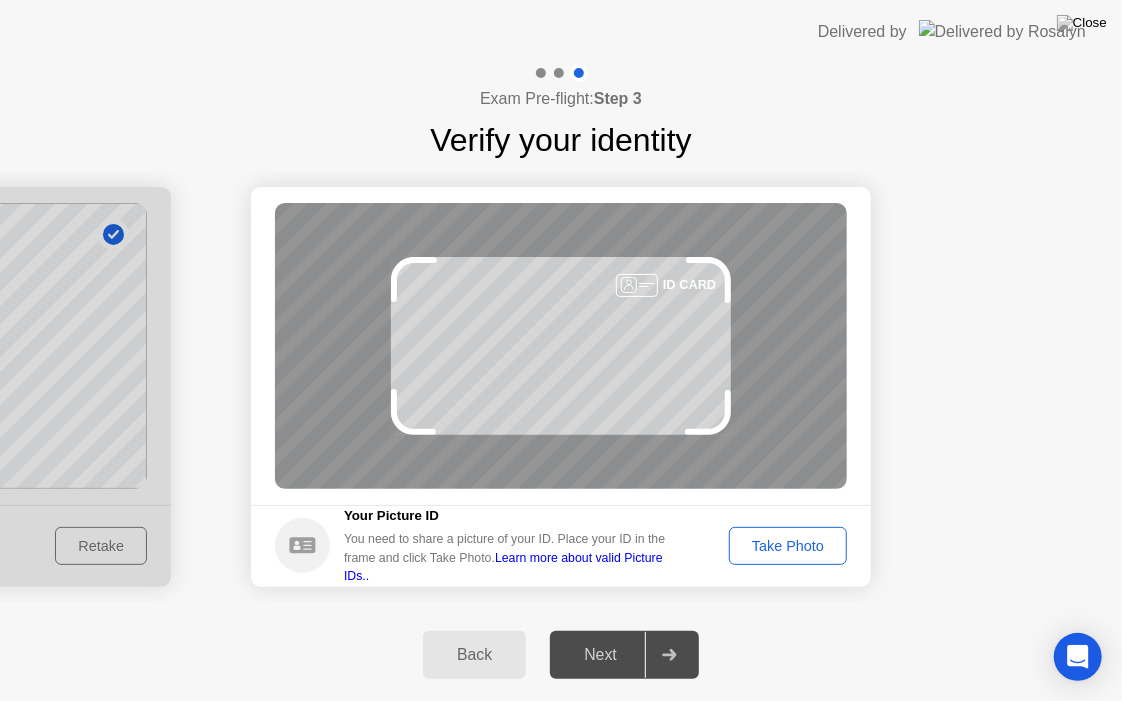 click on "Take Photo" 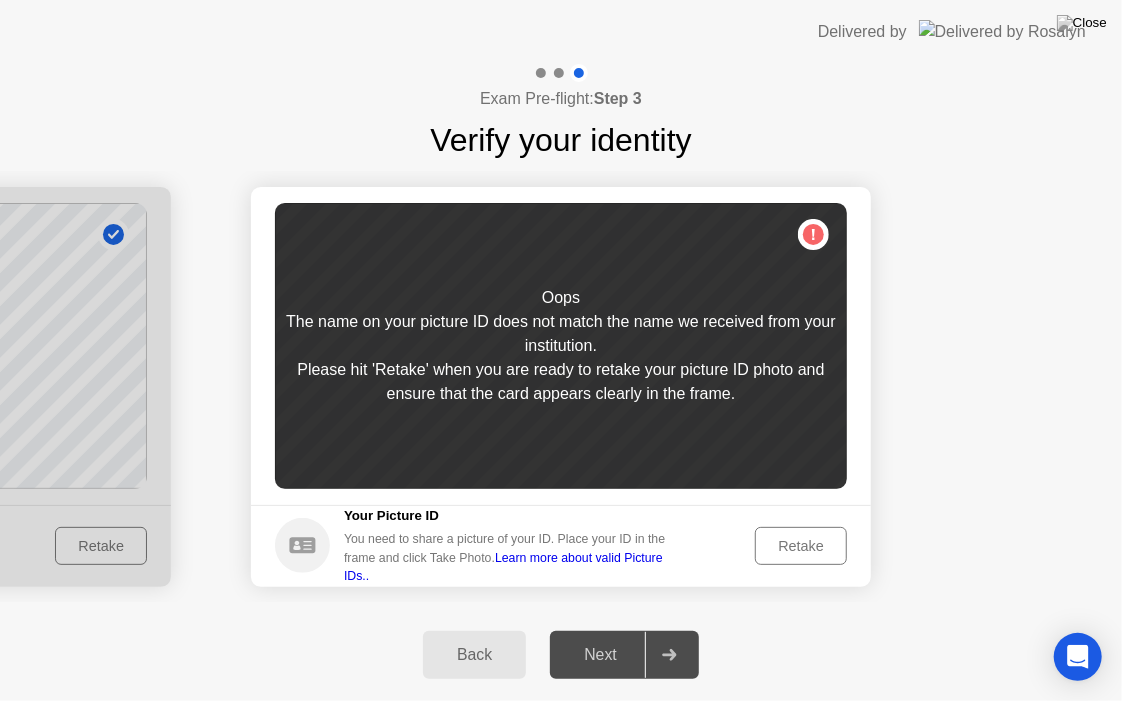 click on "Retake" 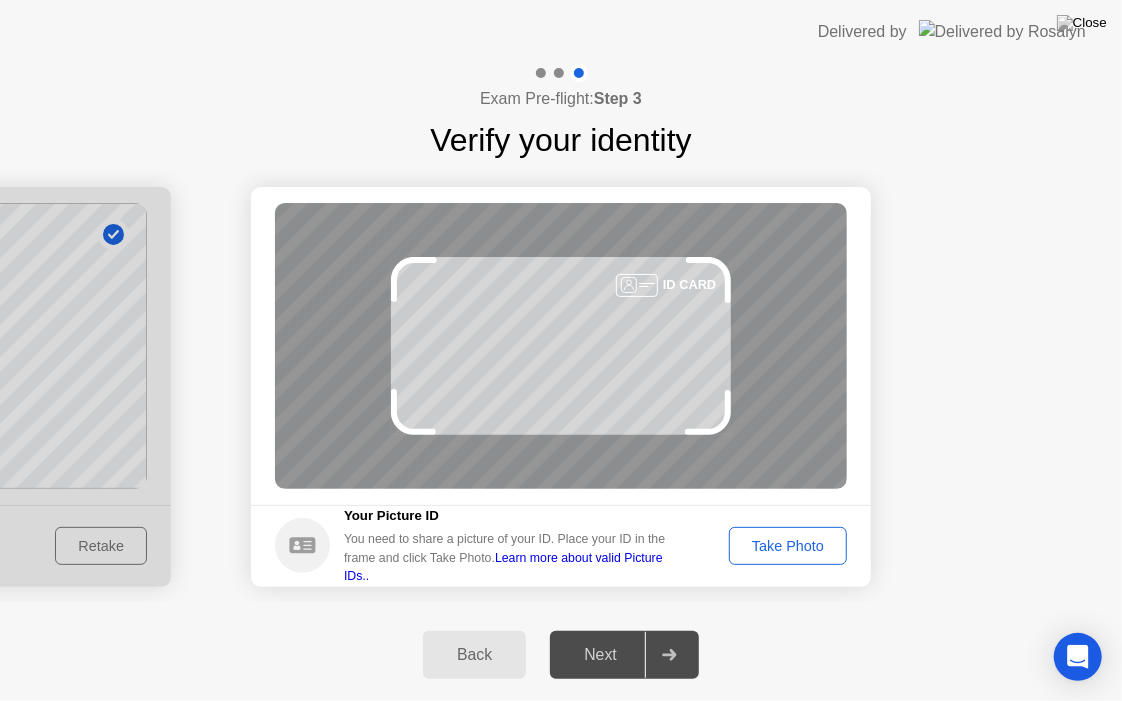 click on "Take Photo" 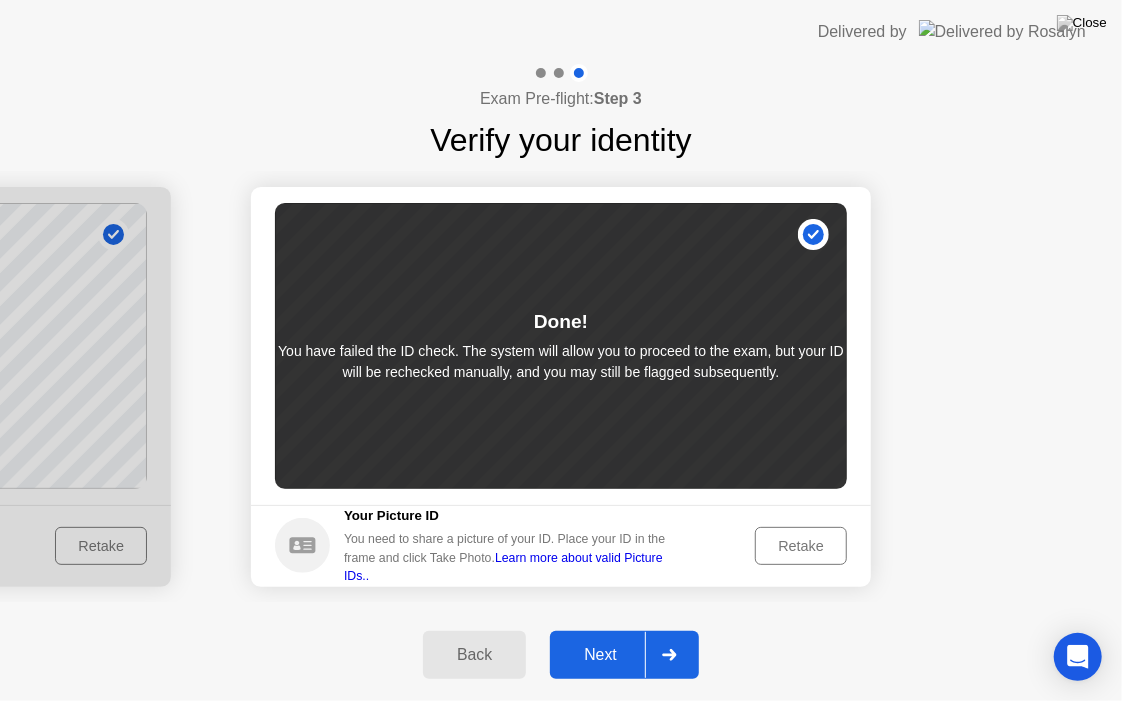 click on "Next" 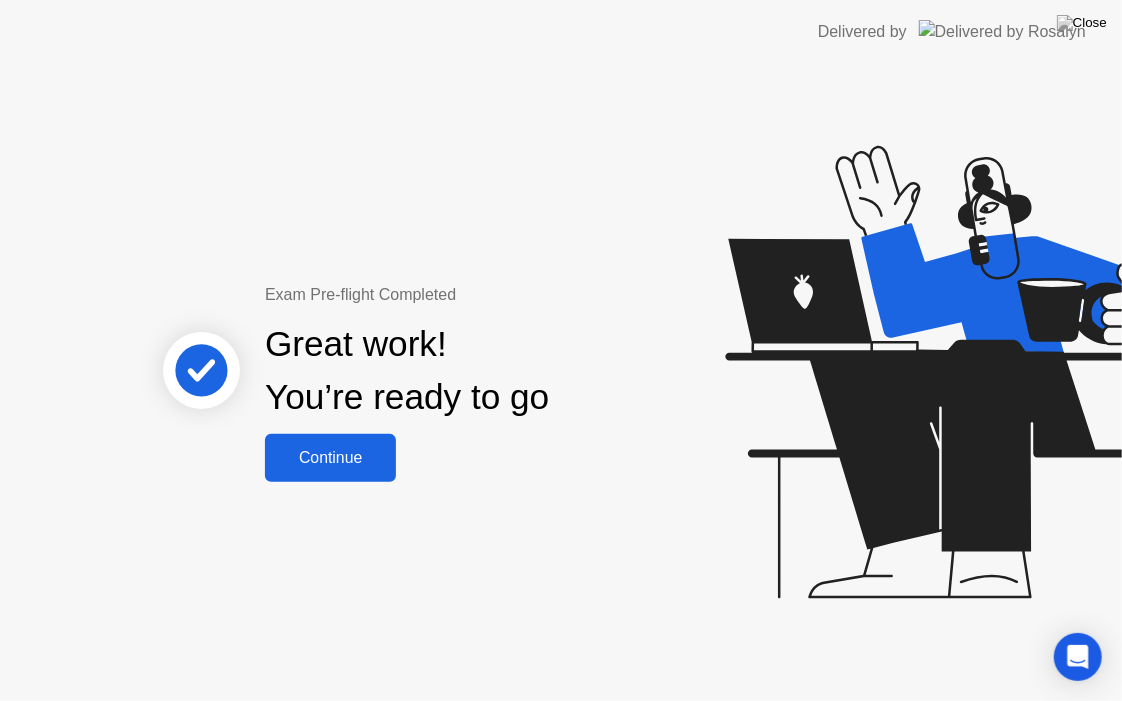 click on "Continue" 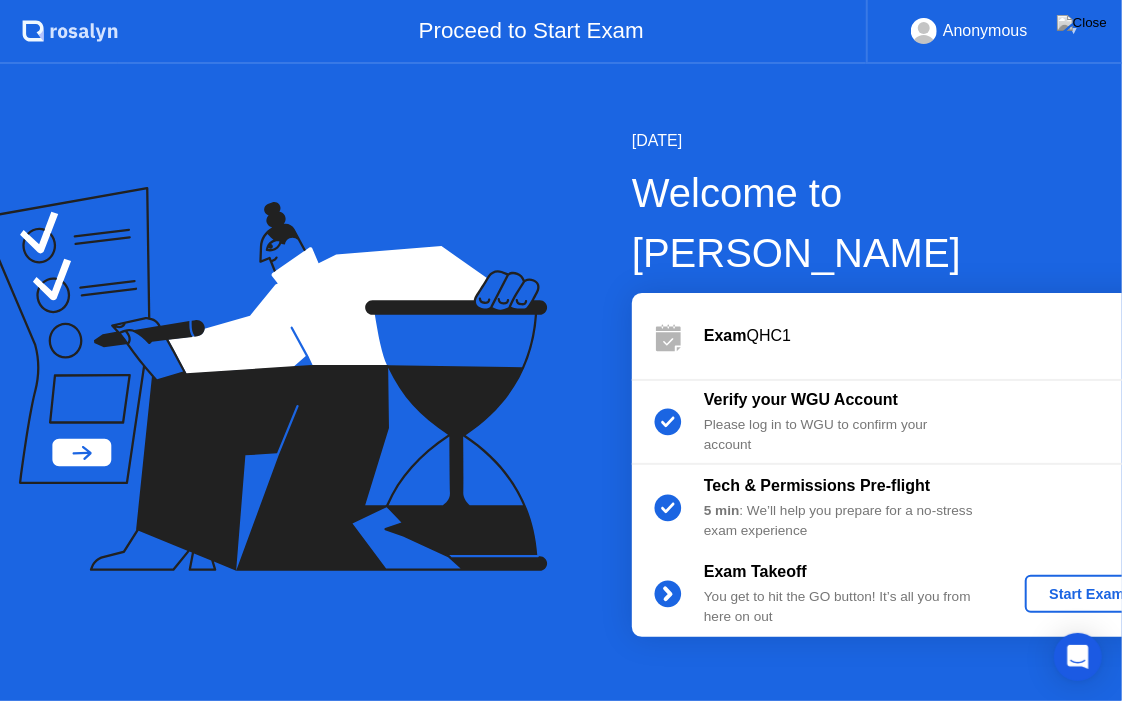 click on "Start Exam" 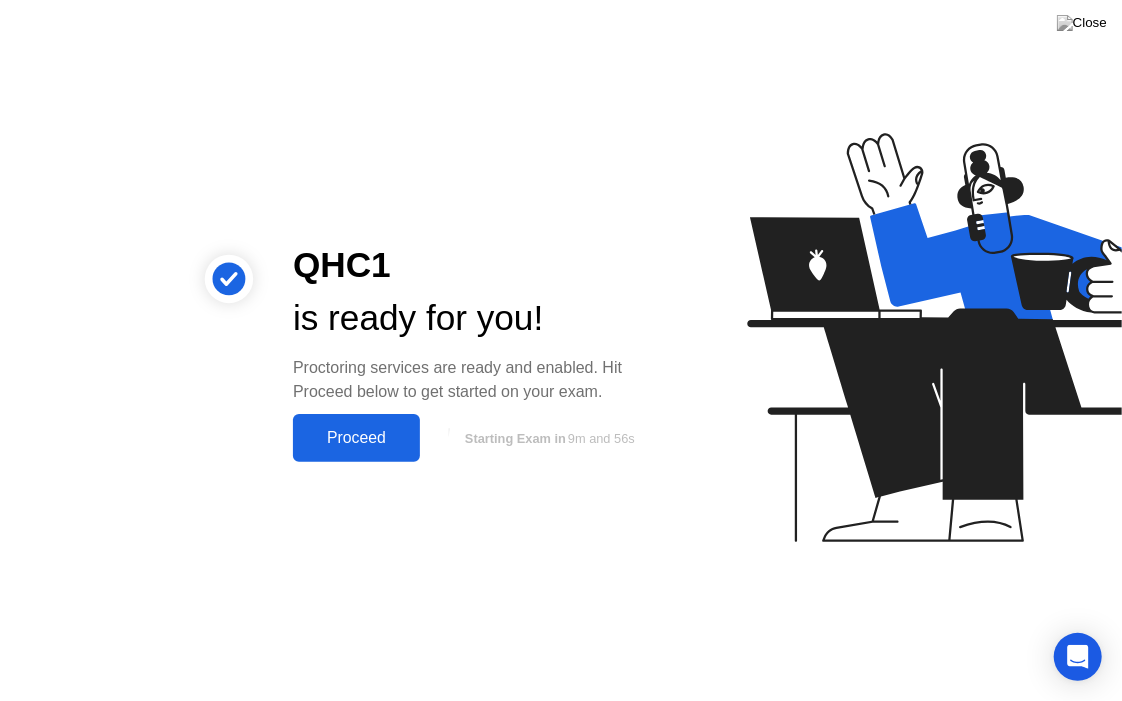 click on "Proceed" 